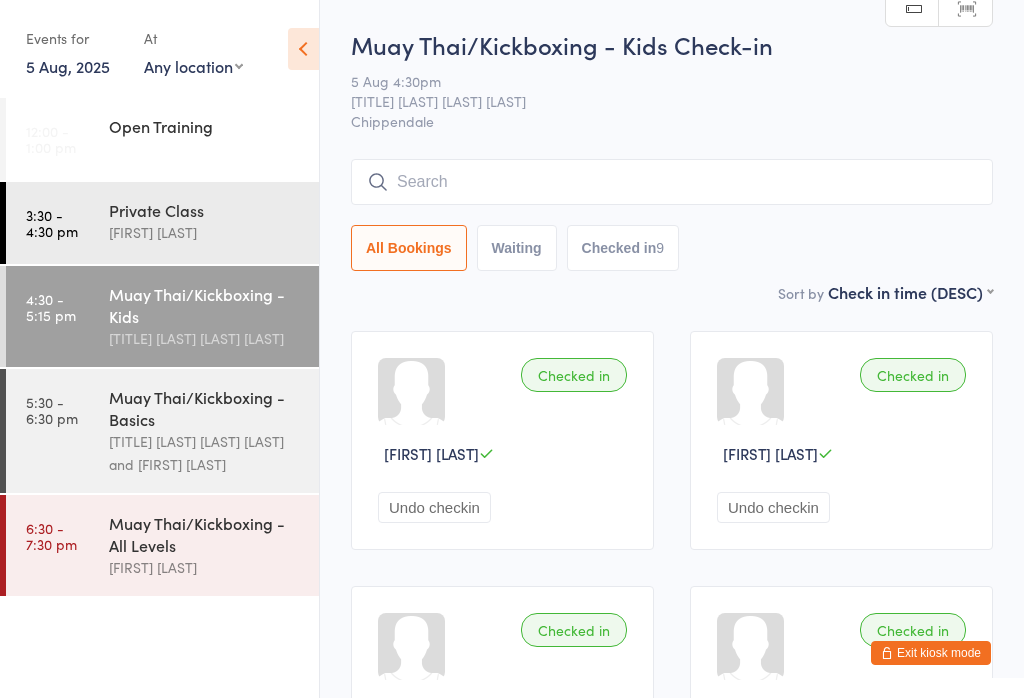 scroll, scrollTop: 25, scrollLeft: 0, axis: vertical 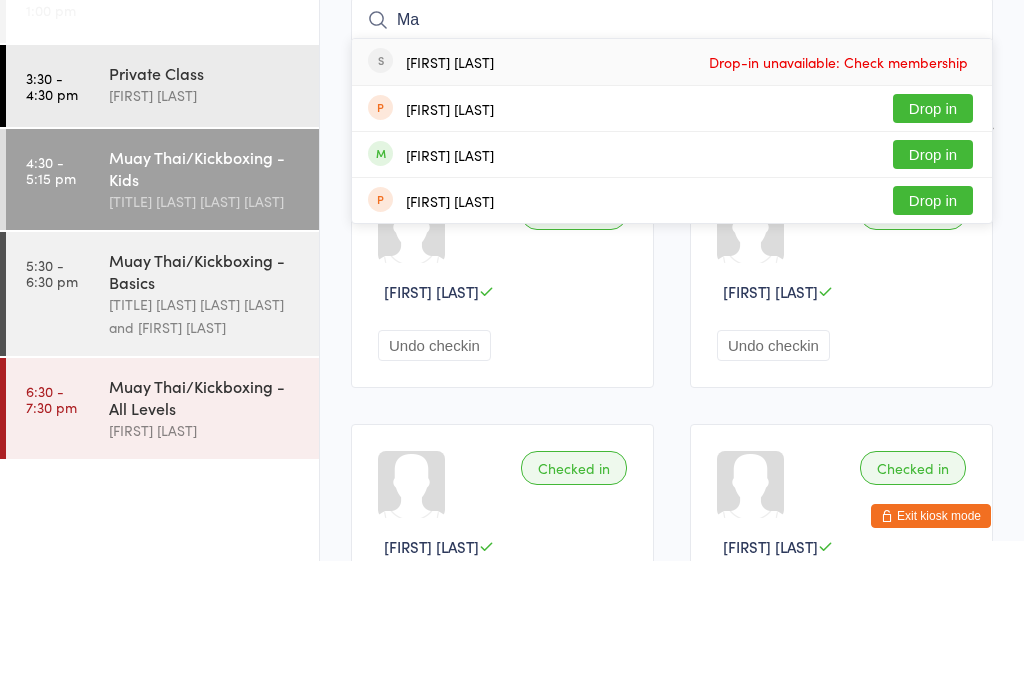 type on "M" 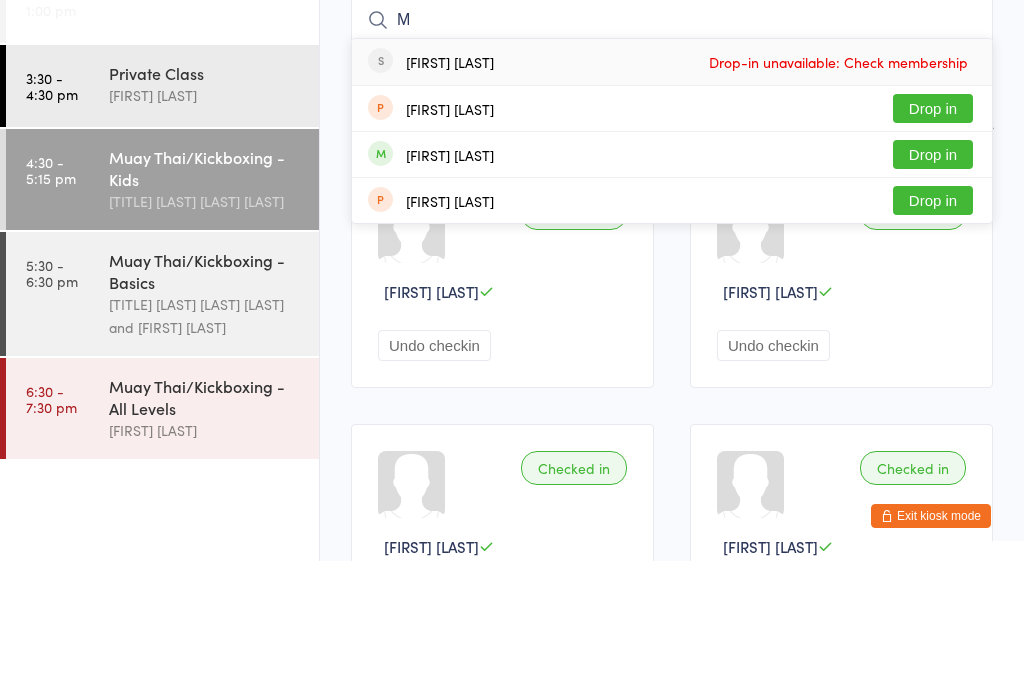 type 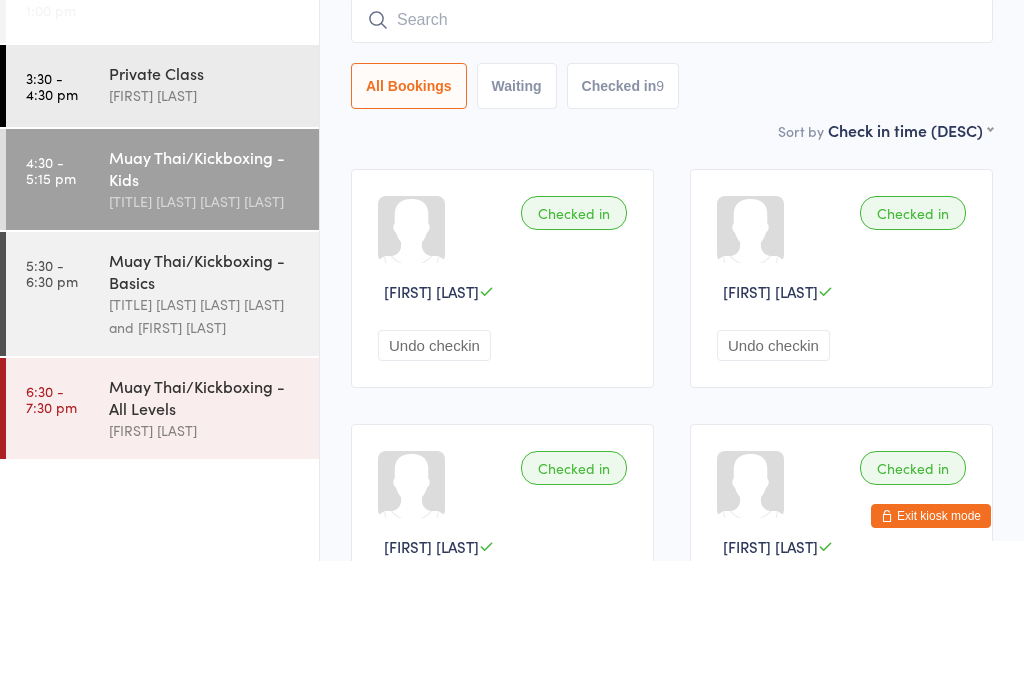 scroll, scrollTop: 0, scrollLeft: 0, axis: both 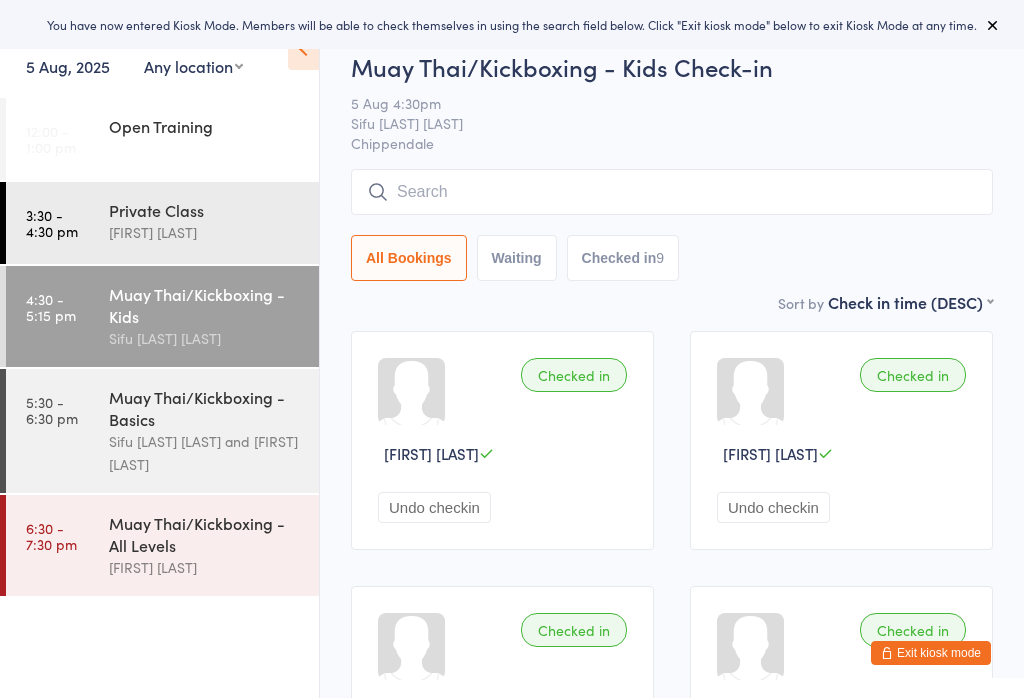click on "Sifu [LAST] [LAST]" at bounding box center [656, 123] 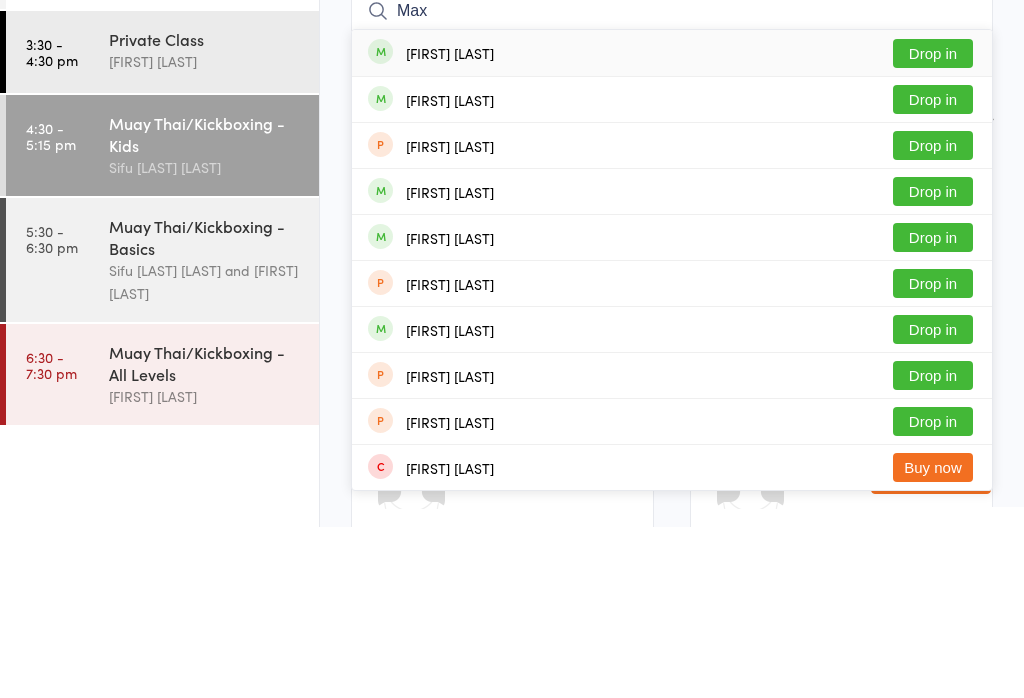 type on "Max" 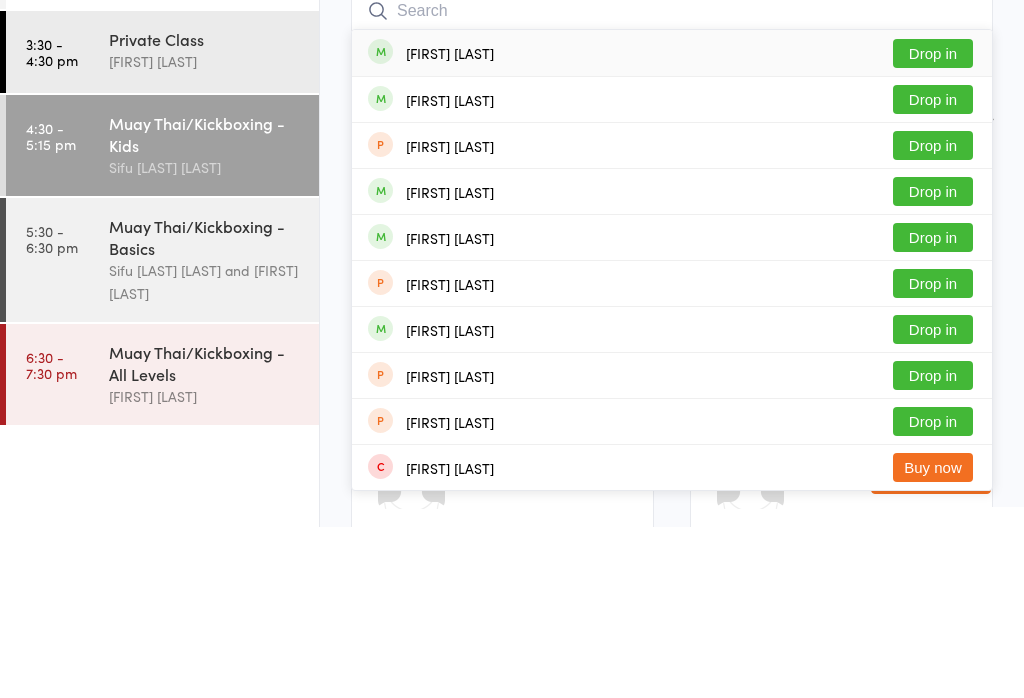 scroll, scrollTop: 171, scrollLeft: 0, axis: vertical 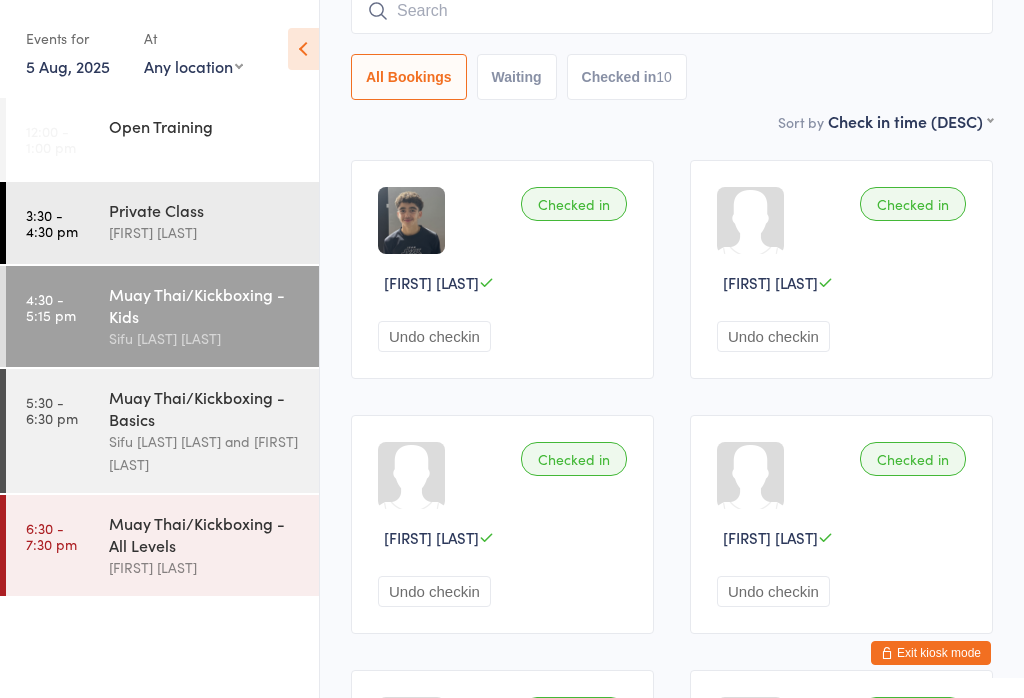 click at bounding box center (672, 11) 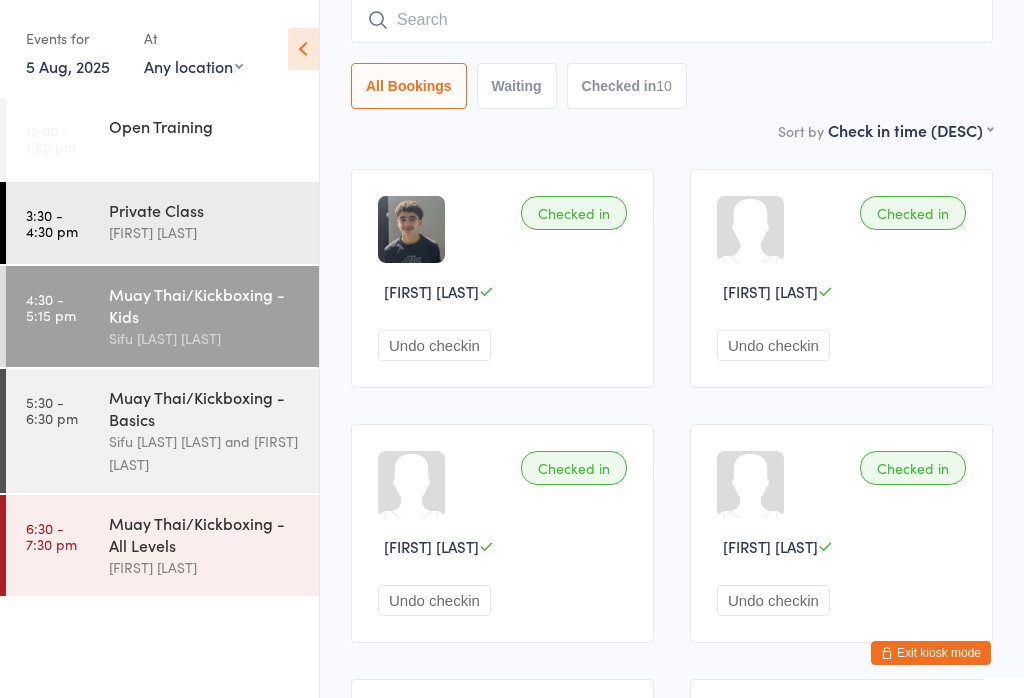 scroll, scrollTop: 161, scrollLeft: 0, axis: vertical 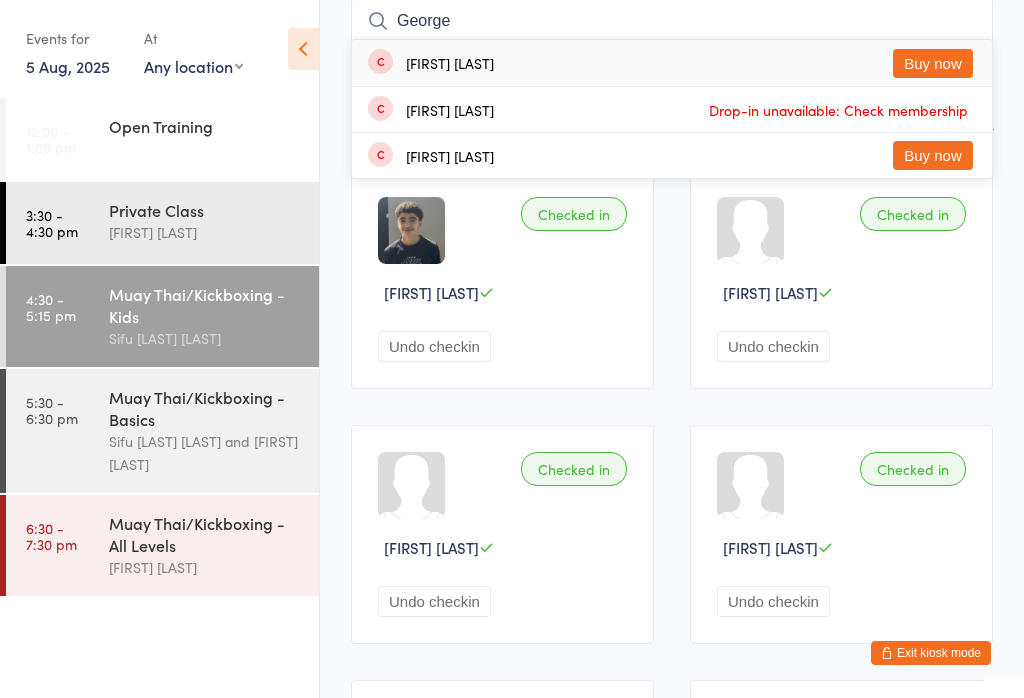 type on "George" 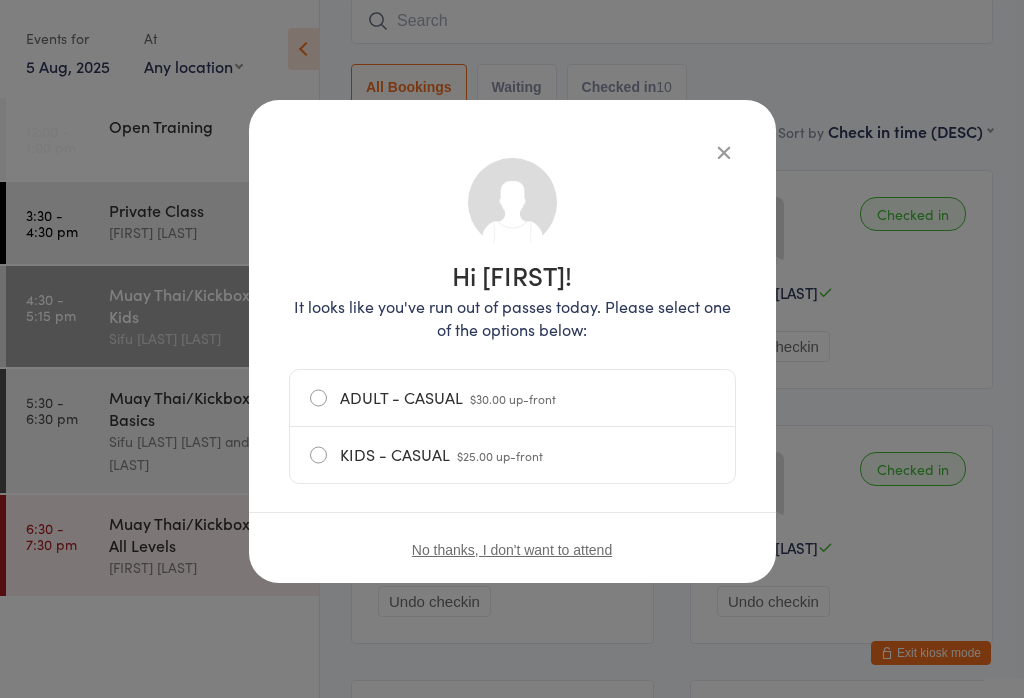 click on "ADULT - CASUAL  $[PRICE] up-front" at bounding box center [512, 398] 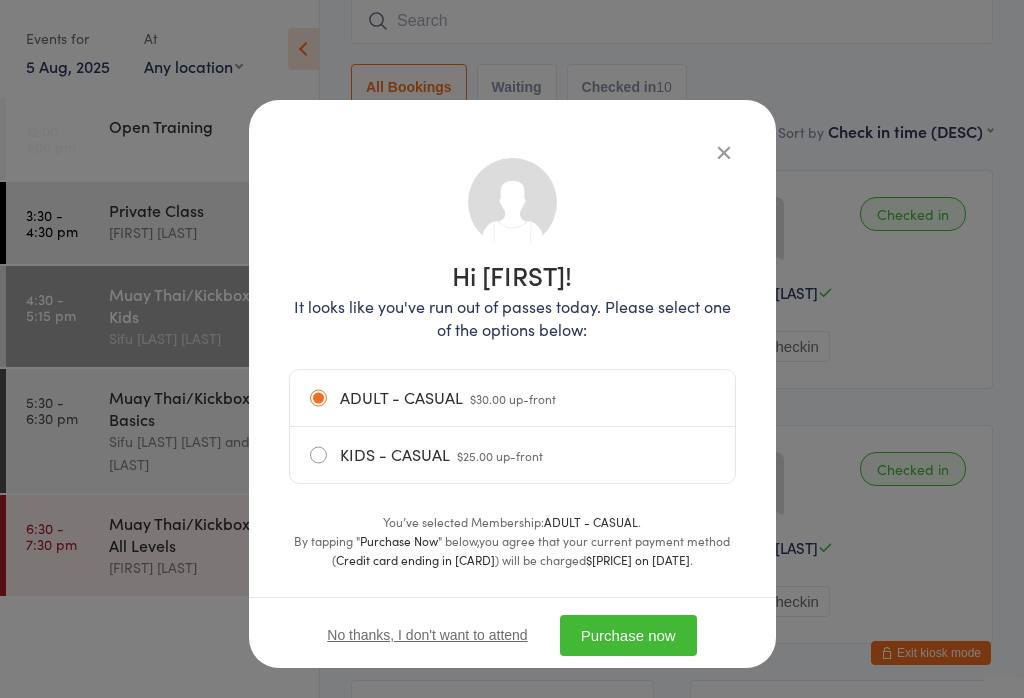 click on "Purchase now" at bounding box center (628, 635) 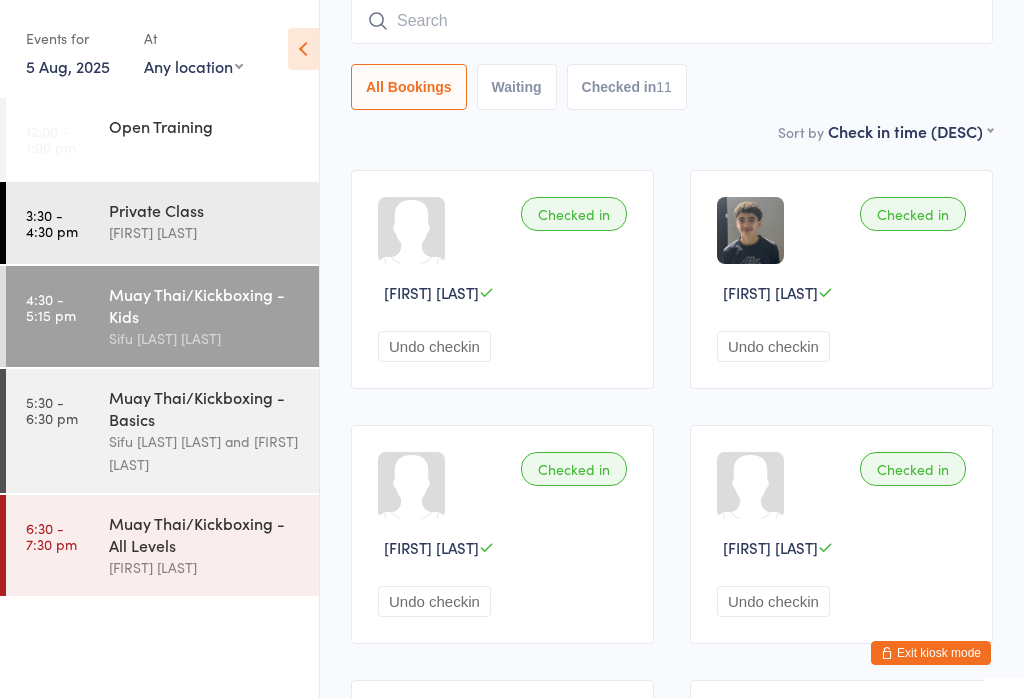 click at bounding box center [672, 21] 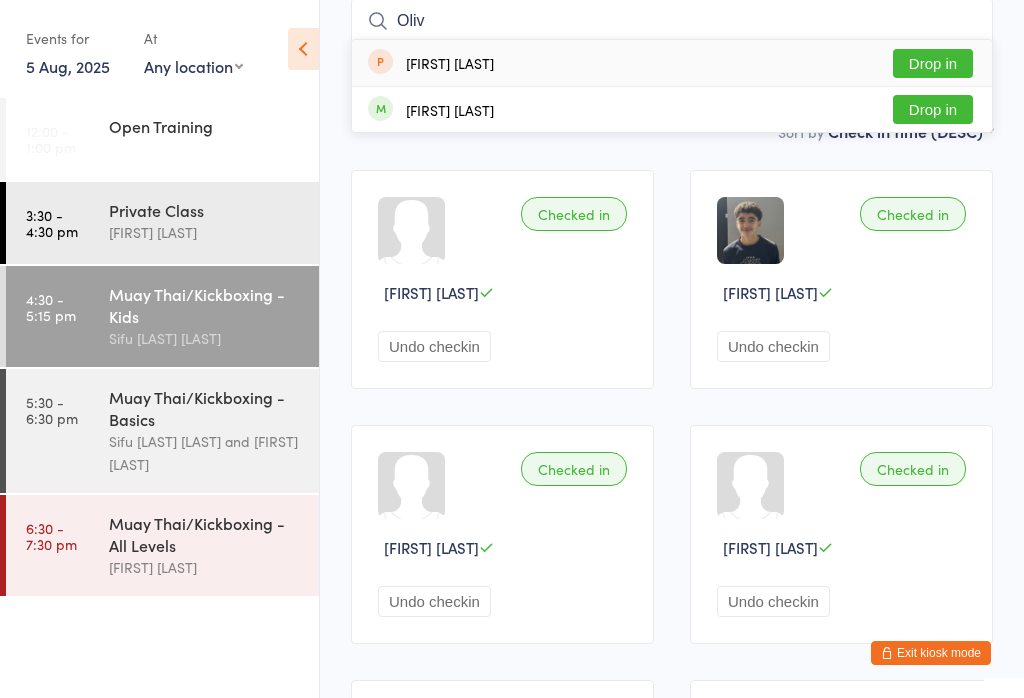 type on "Oliv" 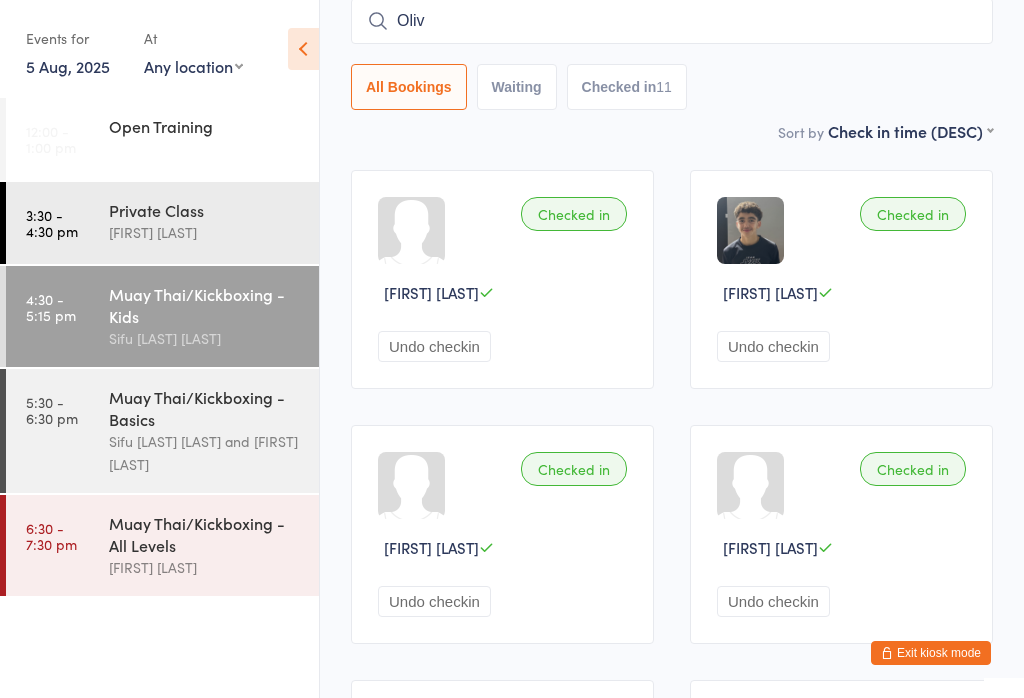 type 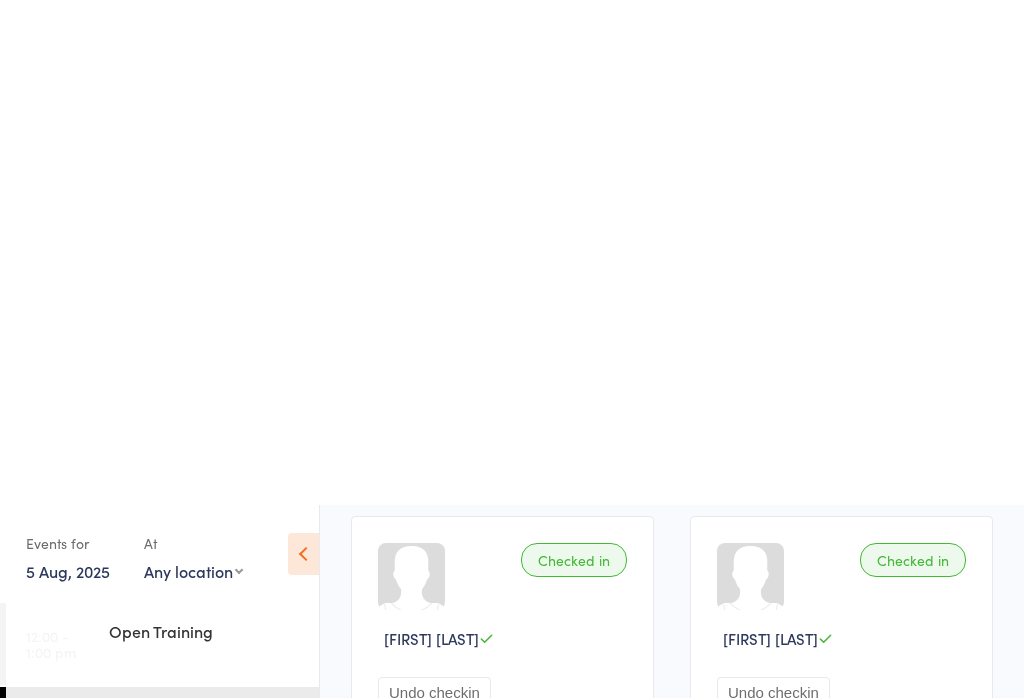 scroll, scrollTop: 0, scrollLeft: 0, axis: both 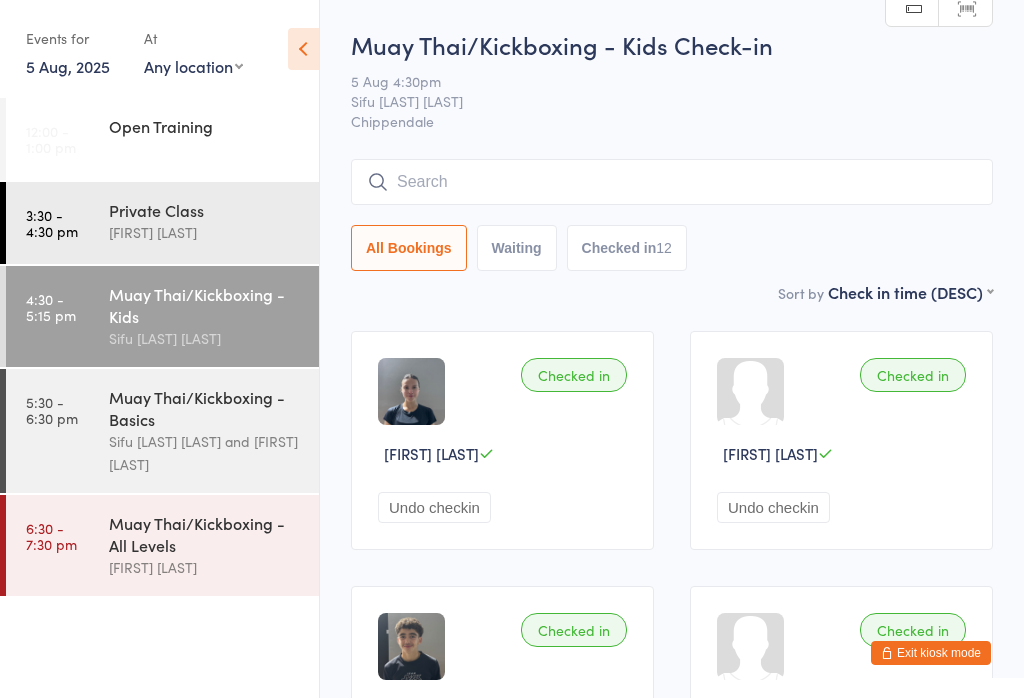 click on "Sifu [LAST] [LAST] and [FIRST] [LAST]" at bounding box center (205, 453) 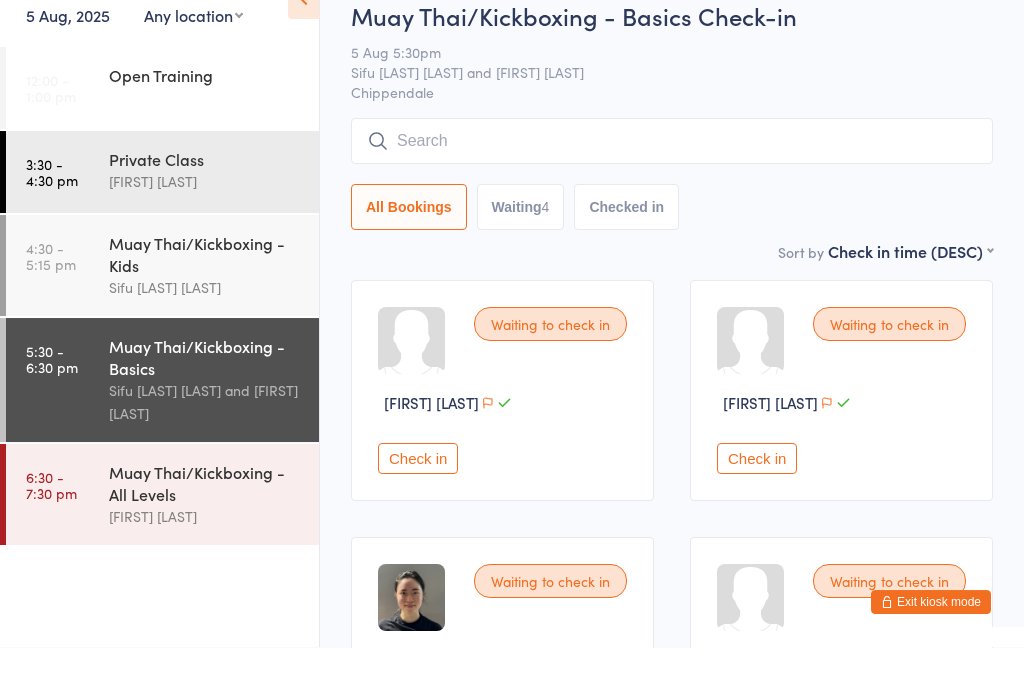 scroll, scrollTop: 230, scrollLeft: 0, axis: vertical 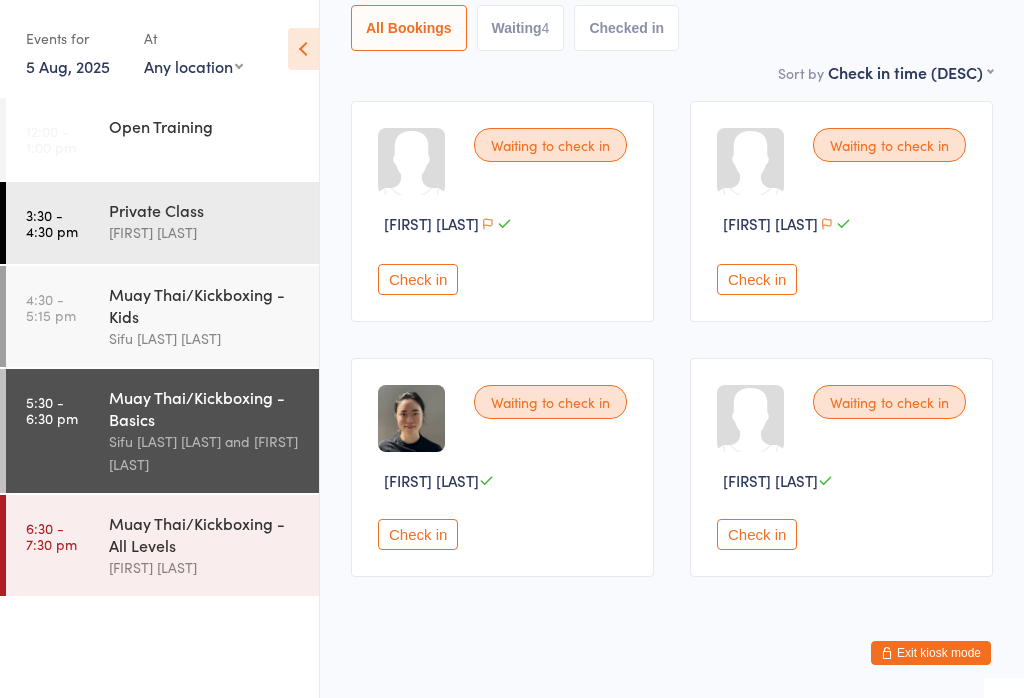 click on "Check in" at bounding box center [418, 534] 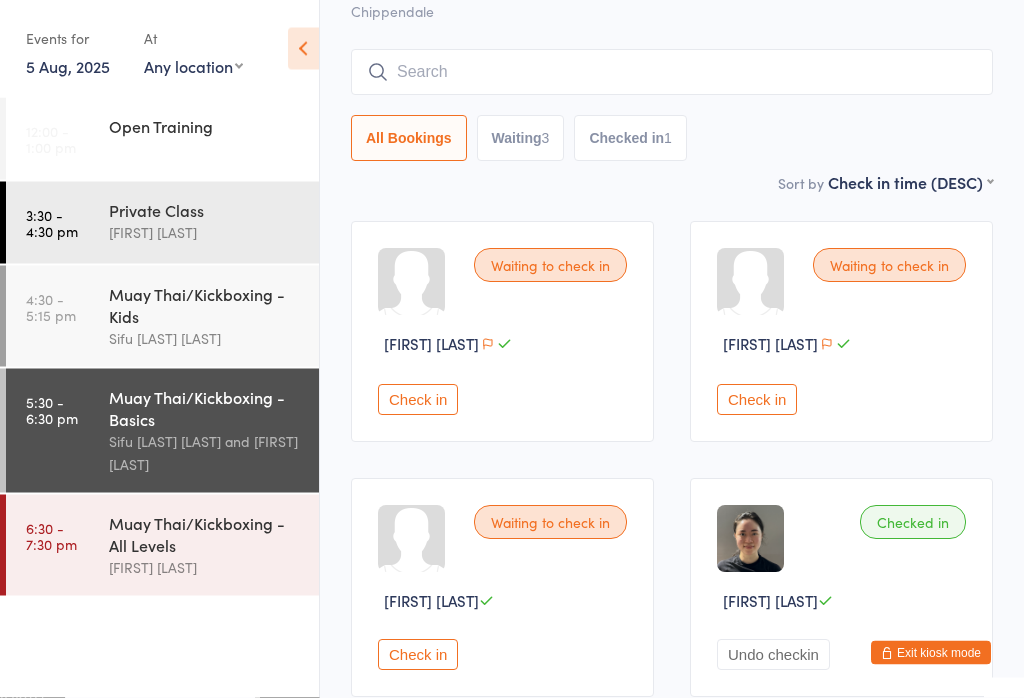 scroll, scrollTop: 0, scrollLeft: 0, axis: both 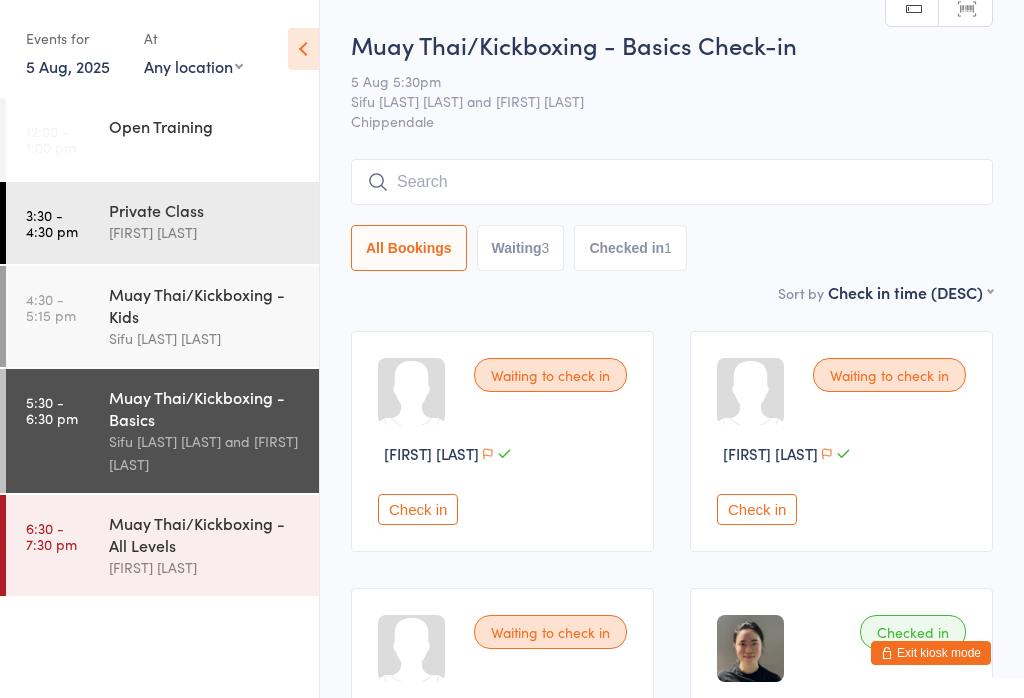 click at bounding box center (672, 182) 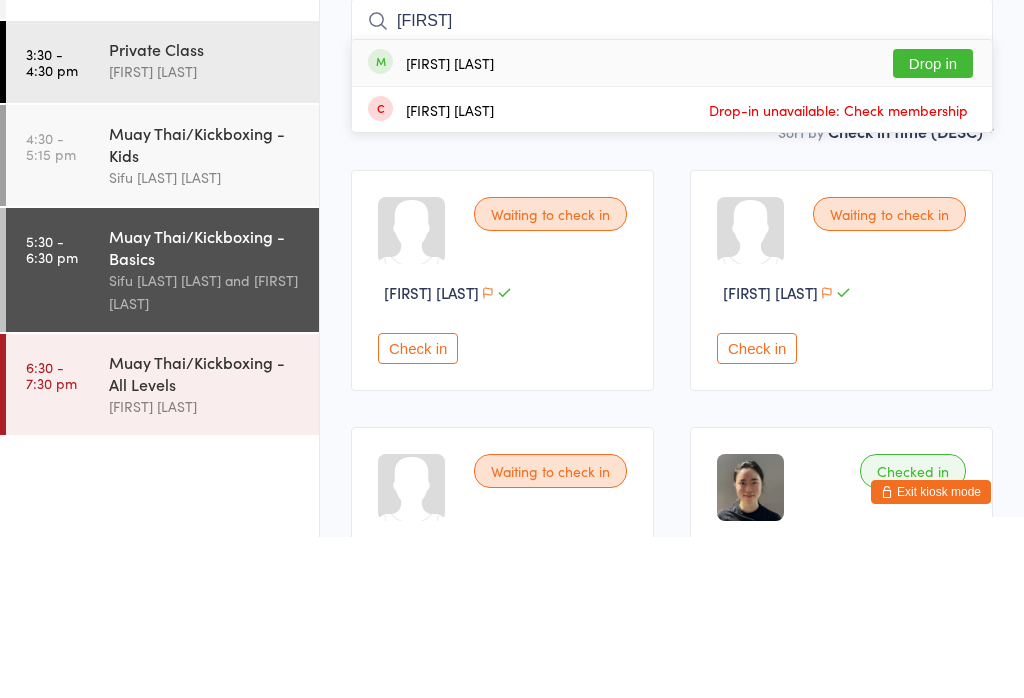 type on "[FIRST]" 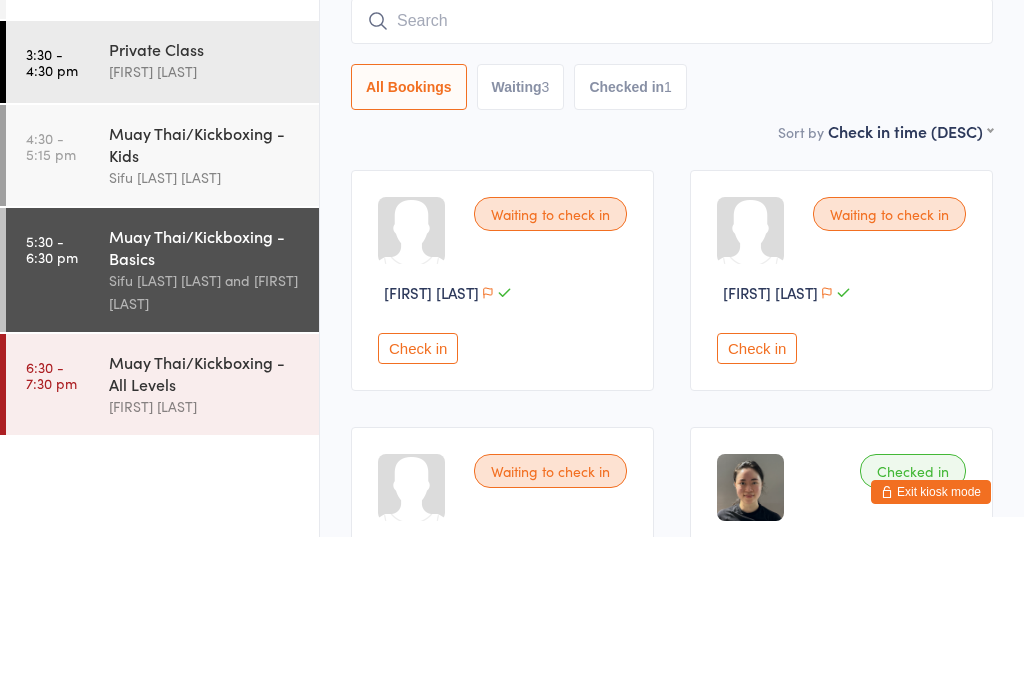 scroll, scrollTop: 161, scrollLeft: 0, axis: vertical 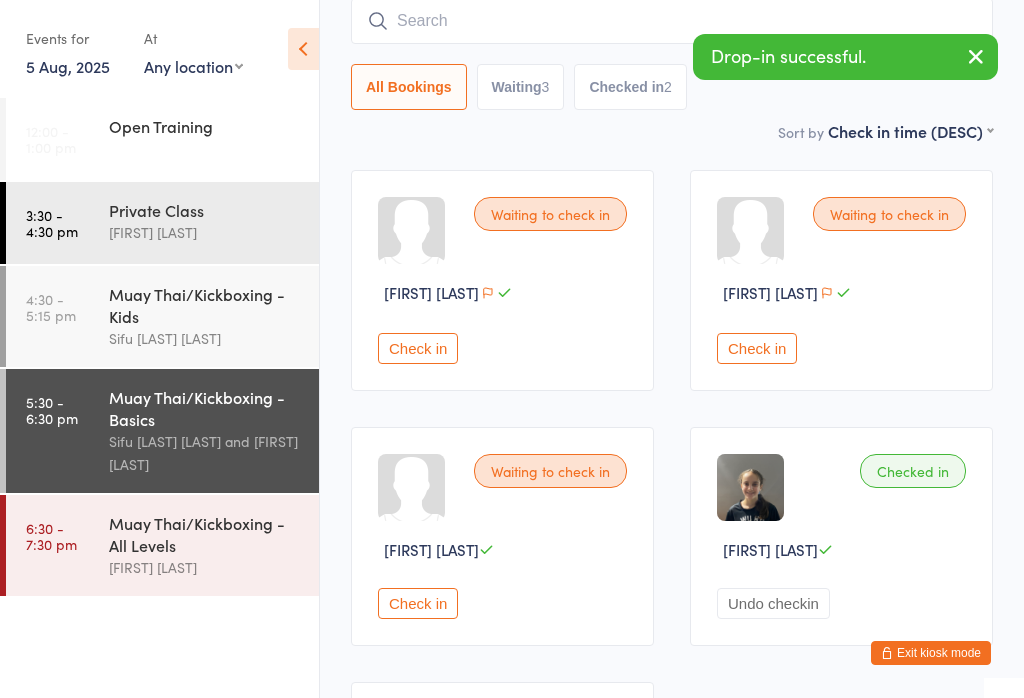 click at bounding box center (672, 21) 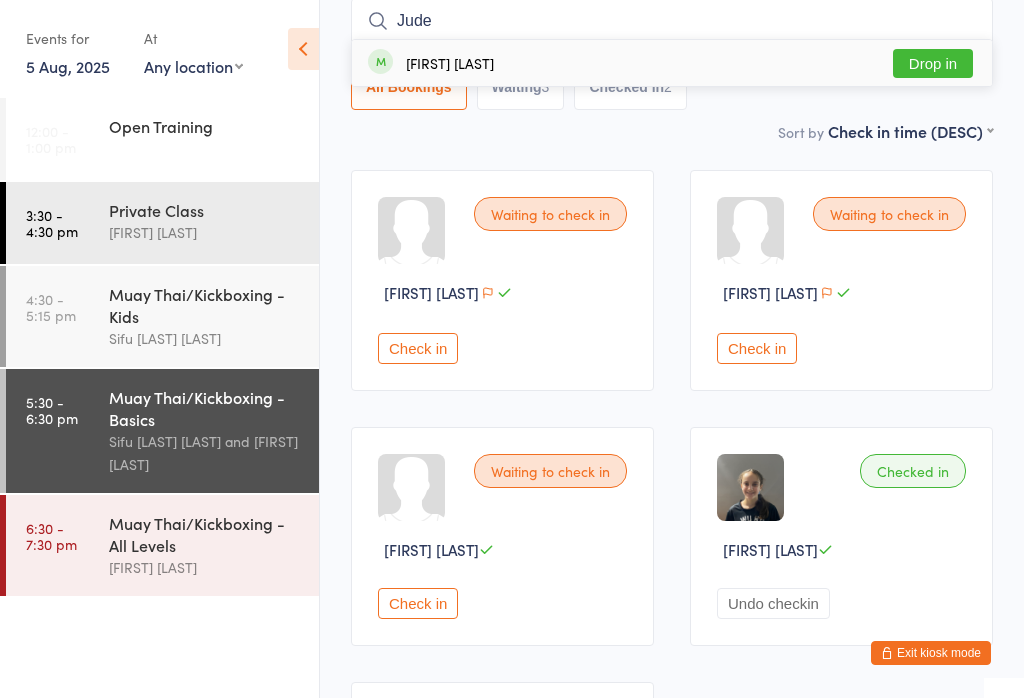 type on "Jude" 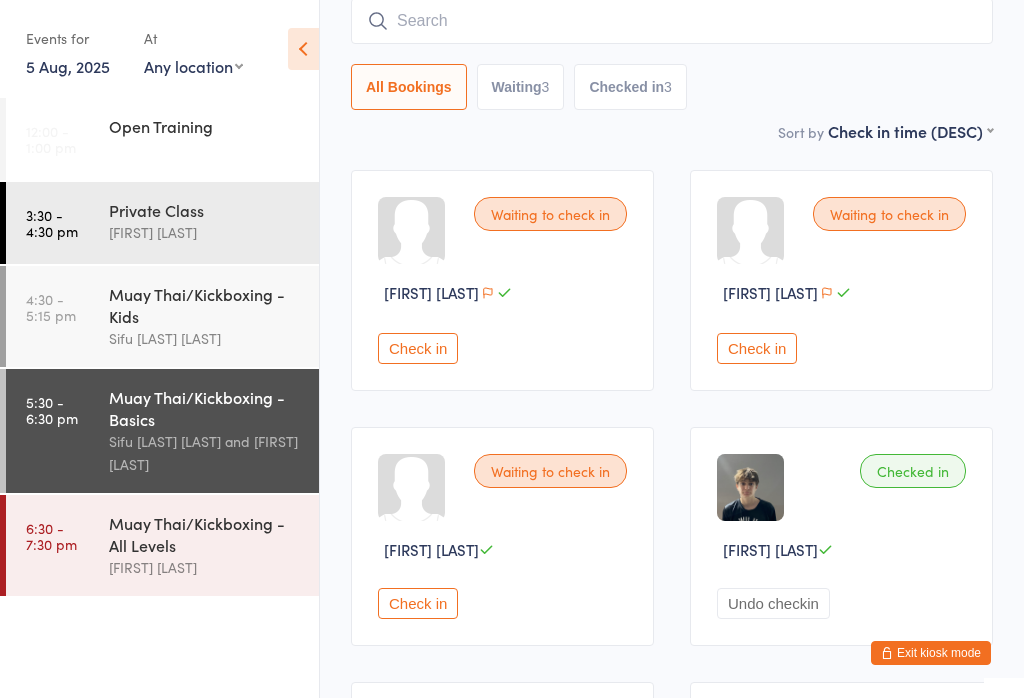 click at bounding box center (672, 21) 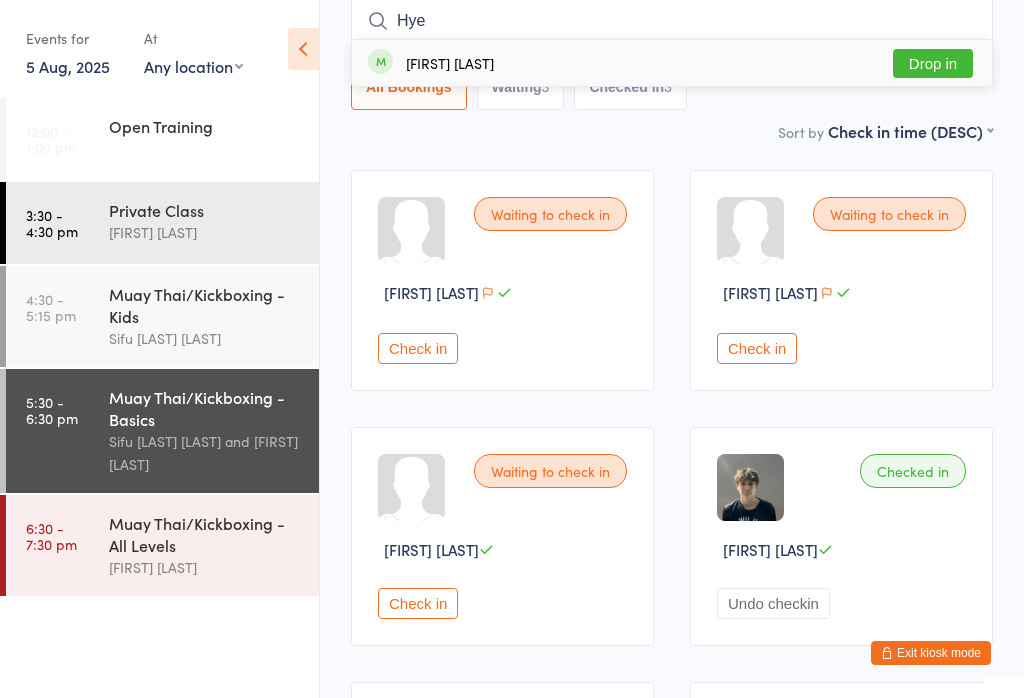 type on "Hye" 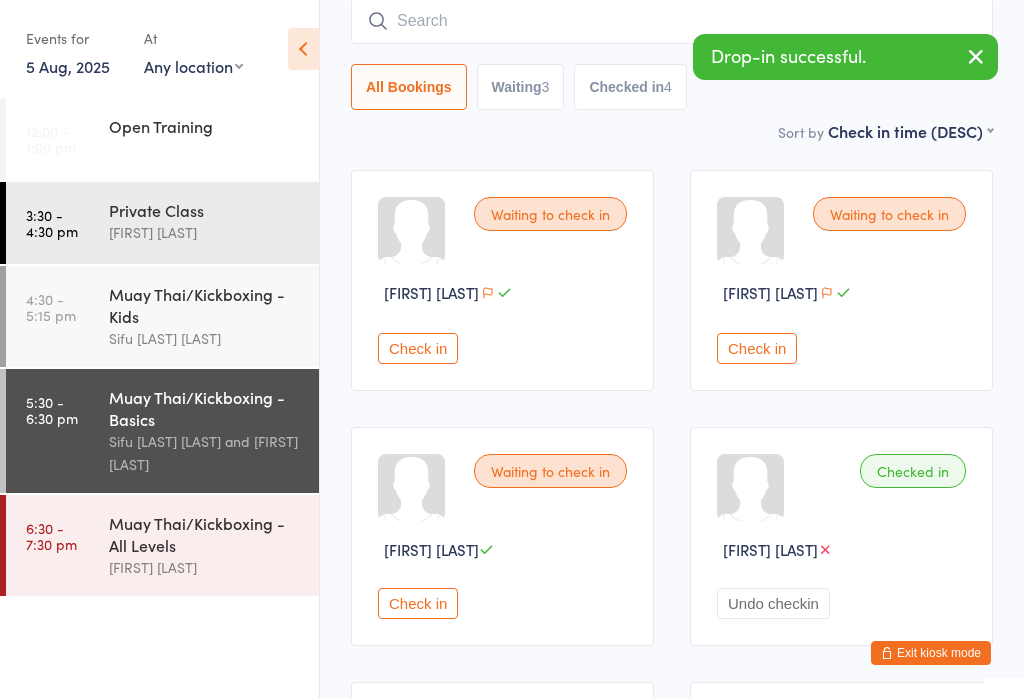 click at bounding box center [672, 21] 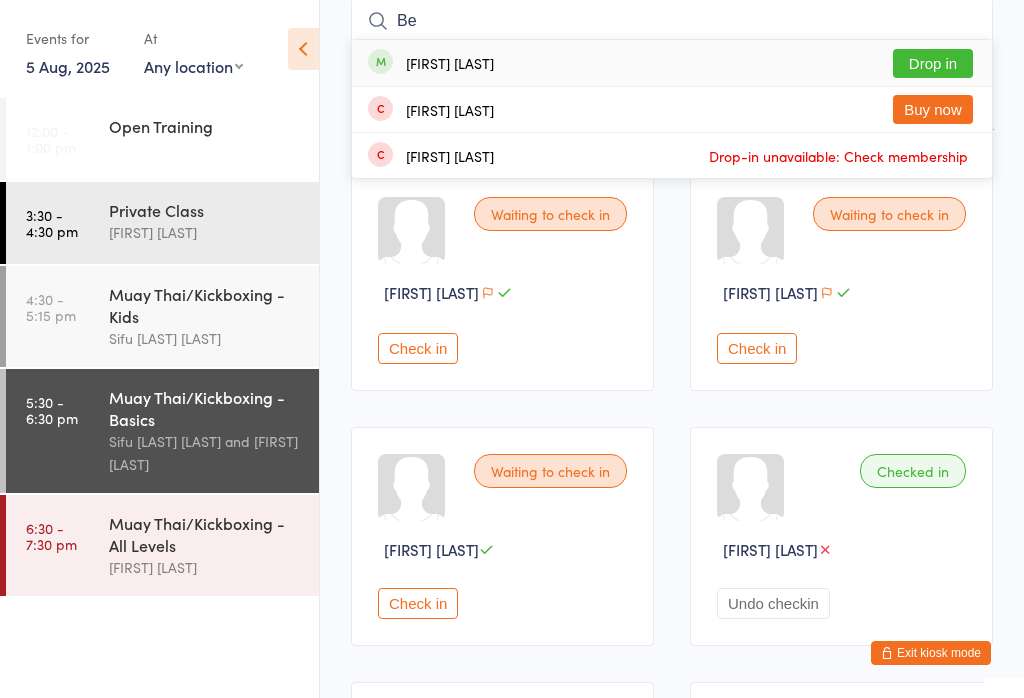 type on "Be" 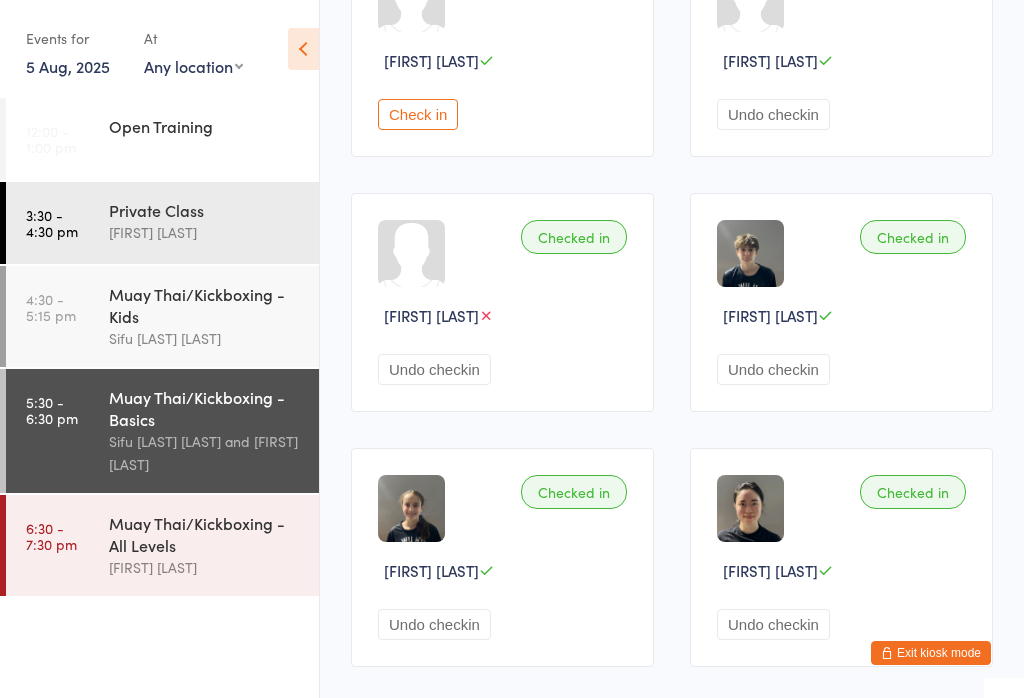 scroll, scrollTop: 748, scrollLeft: 0, axis: vertical 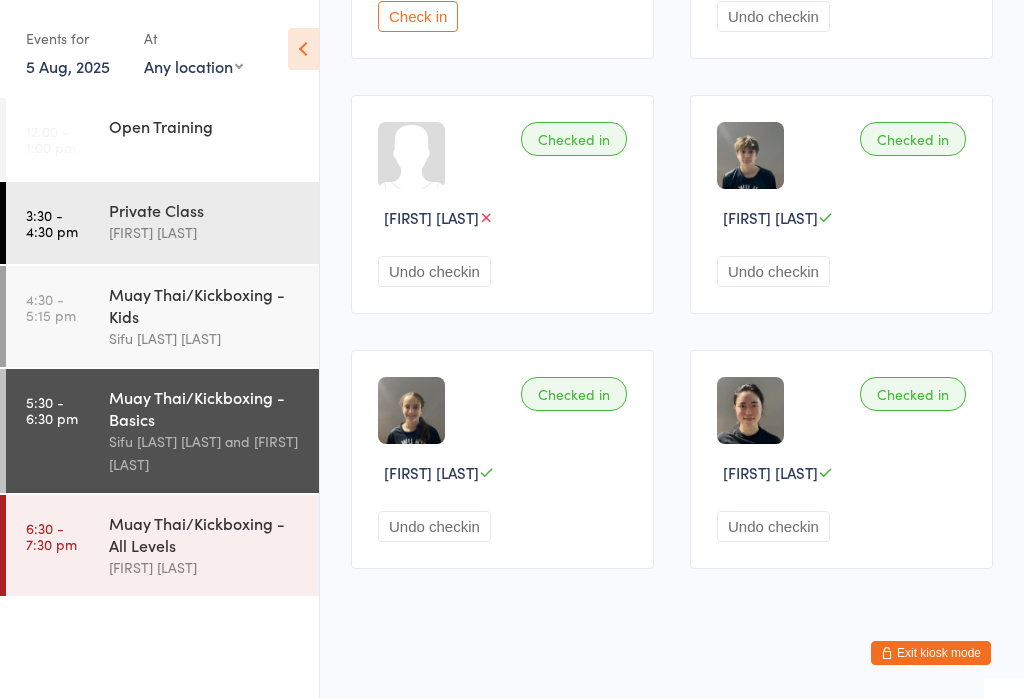 click on "[FIRST] [LAST]" at bounding box center (205, 567) 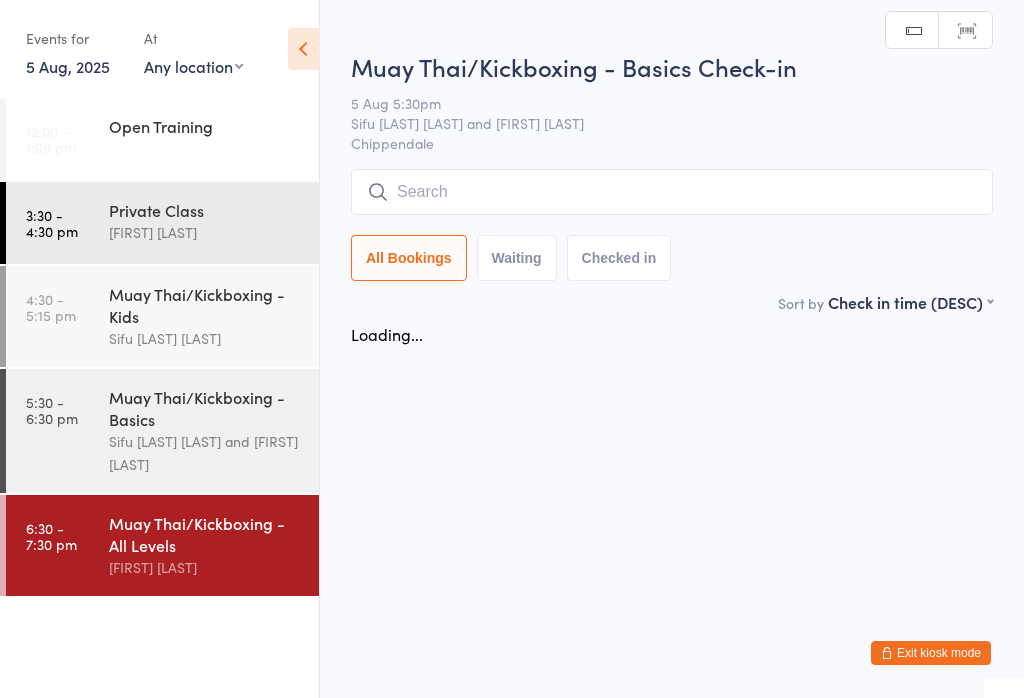 scroll, scrollTop: 0, scrollLeft: 0, axis: both 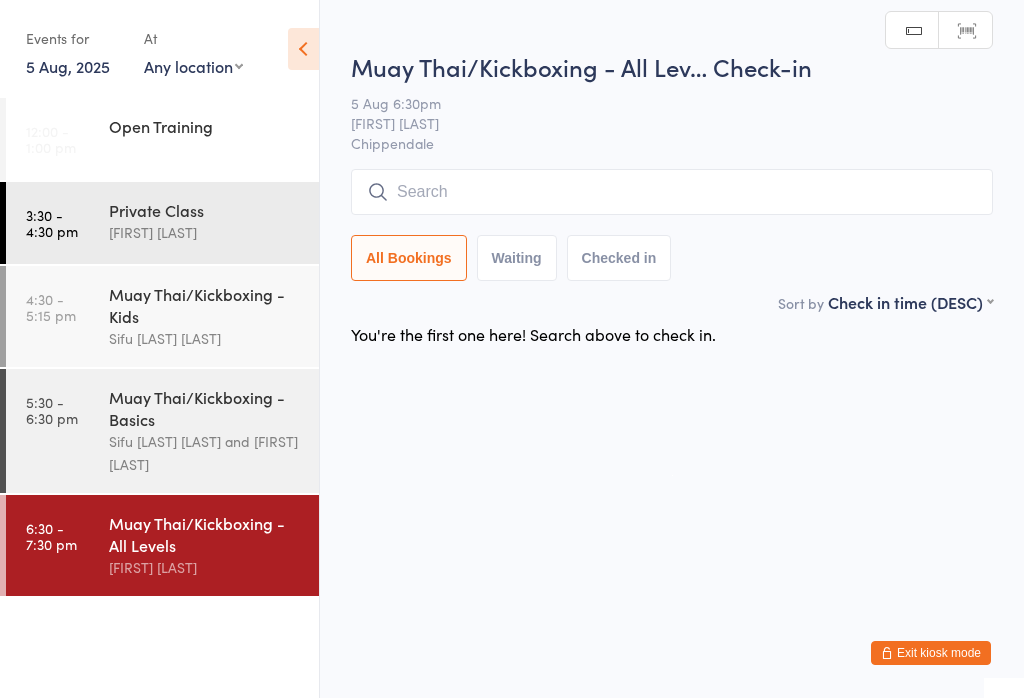 click on "Sifu [LAST] [LAST] and [FIRST] [LAST]" at bounding box center [205, 453] 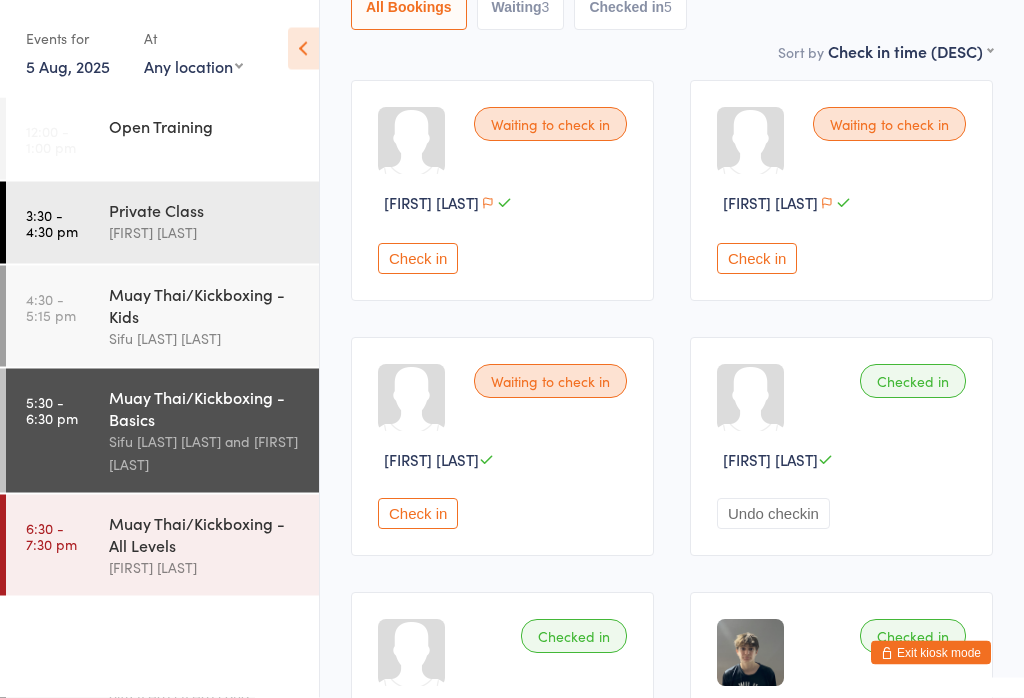 scroll, scrollTop: 253, scrollLeft: 0, axis: vertical 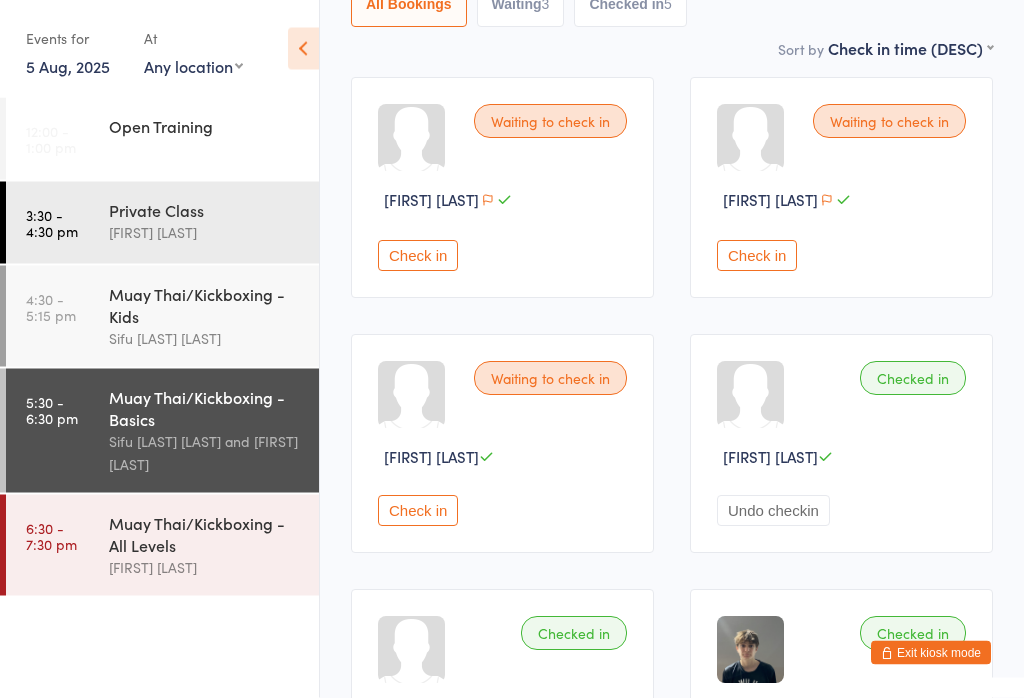 click on "Muay Thai/Kickboxing - Basics Check-in 5 Aug 5:30pm  Sifu [LAST] [LAST] and [FIRST] [LAST]  [SUBURB]  Manual search Scanner input All Bookings Waiting  3 Checked in  5 Sort by   Check in time (DESC) First name (ASC) First name (DESC) Last name (ASC) Last name (DESC) Check in time (ASC) Check in time (DESC) Rank (ASC) Rank (DESC) Waiting to check in [FIRST] [LAST]    Check in Waiting to check in [FIRST] [LAST]    Check in Waiting to check in [FIRST] [LAST]    Check in Checked in [FIRST] [LAST]    Undo checkin Checked in [FIRST] [LAST]    Undo checkin Checked in [FIRST] [LAST]    Undo checkin Checked in [FIRST] [LAST]    Undo checkin Checked in [FIRST] [LAST]    Undo checkin" at bounding box center [672, 439] 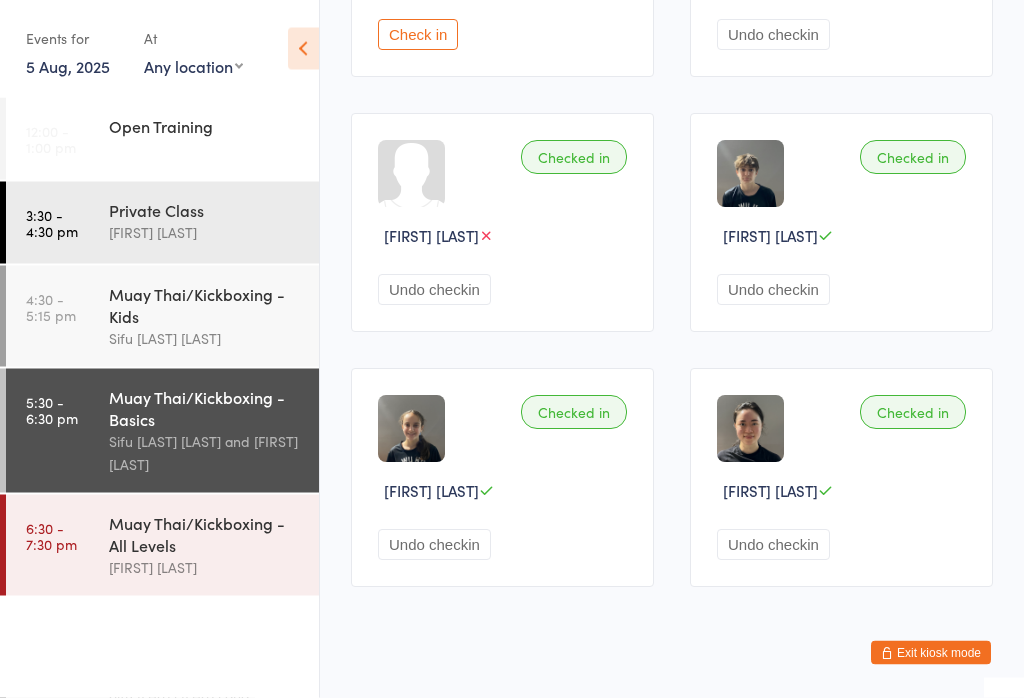 scroll, scrollTop: 748, scrollLeft: 0, axis: vertical 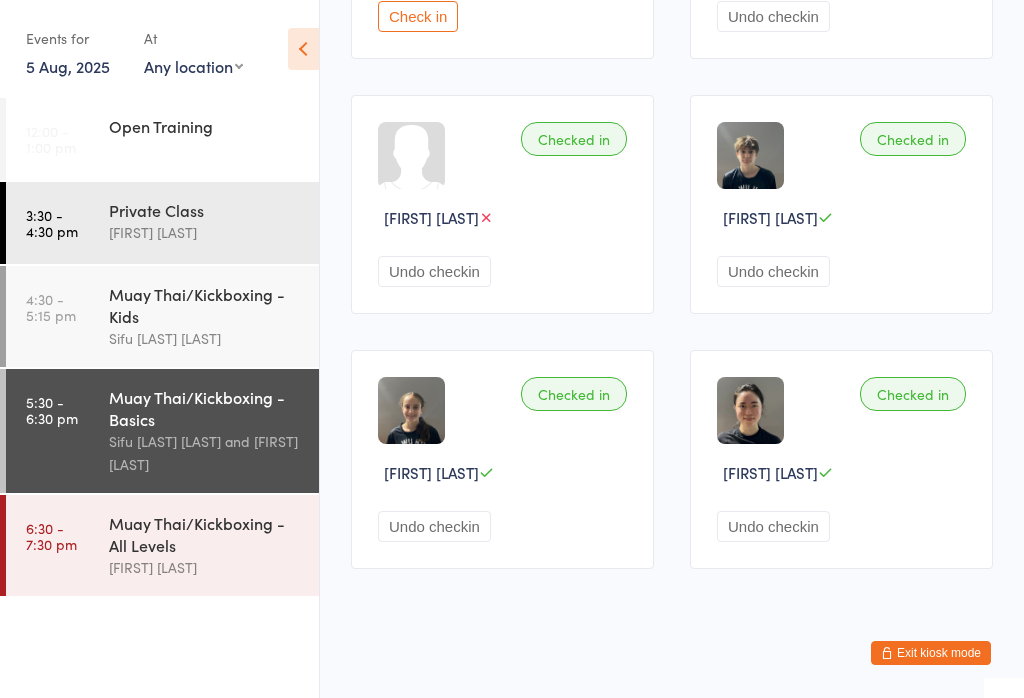 click on "Muay Thai/Kickboxing - All Levels" at bounding box center (205, 534) 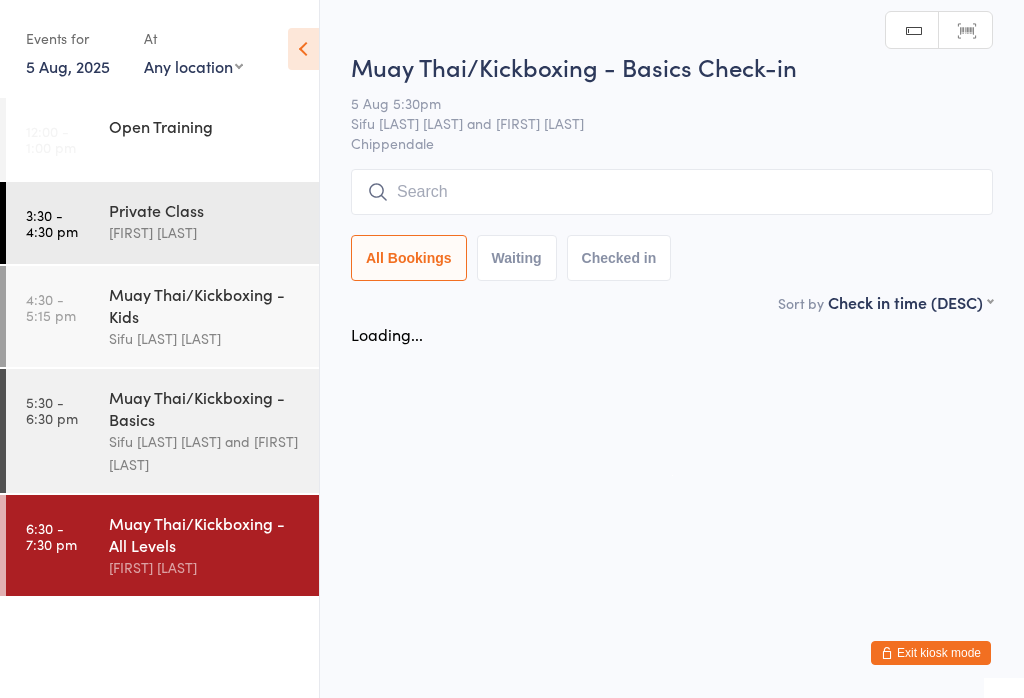 scroll, scrollTop: 0, scrollLeft: 0, axis: both 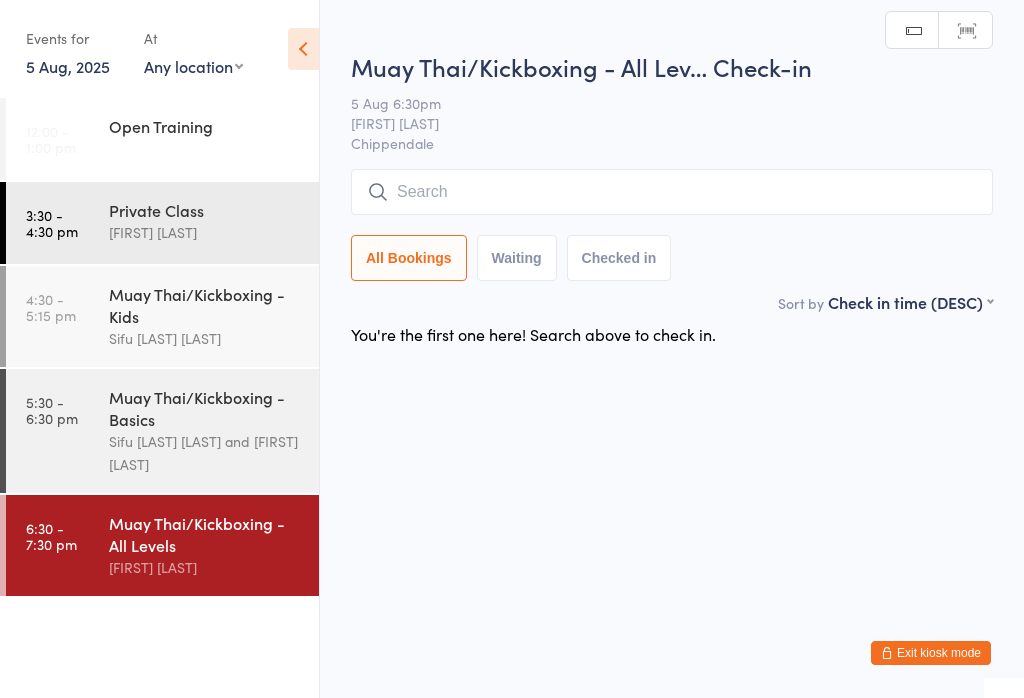 click at bounding box center (672, 192) 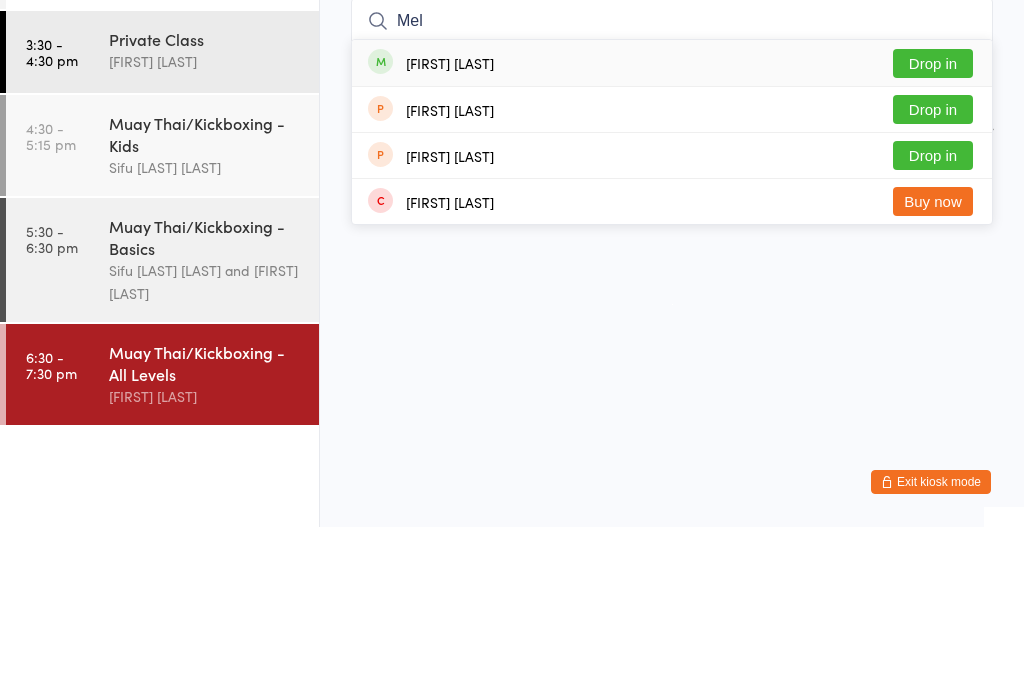 type on "Mel" 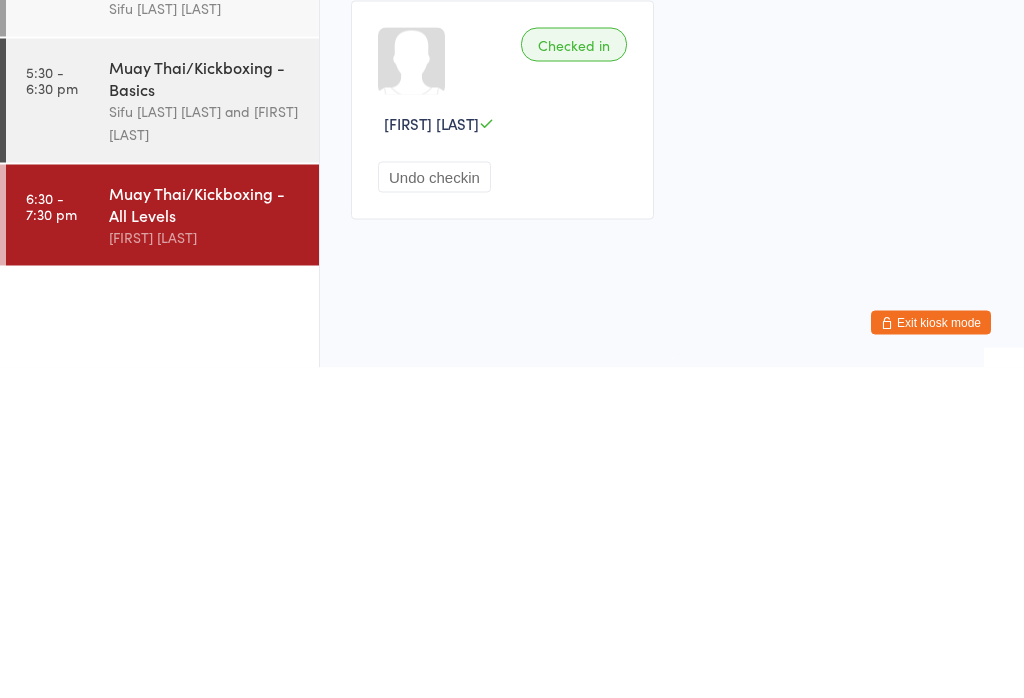 click on "Sifu [LAST] [LAST] and [FIRST] [LAST]" at bounding box center (205, 453) 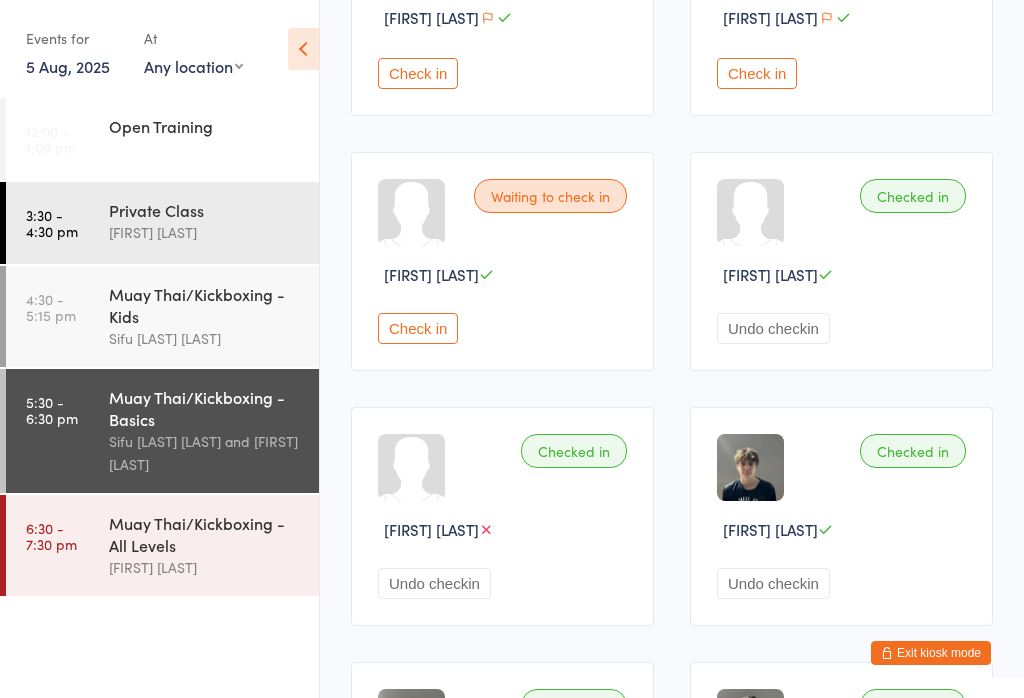 scroll, scrollTop: 433, scrollLeft: 0, axis: vertical 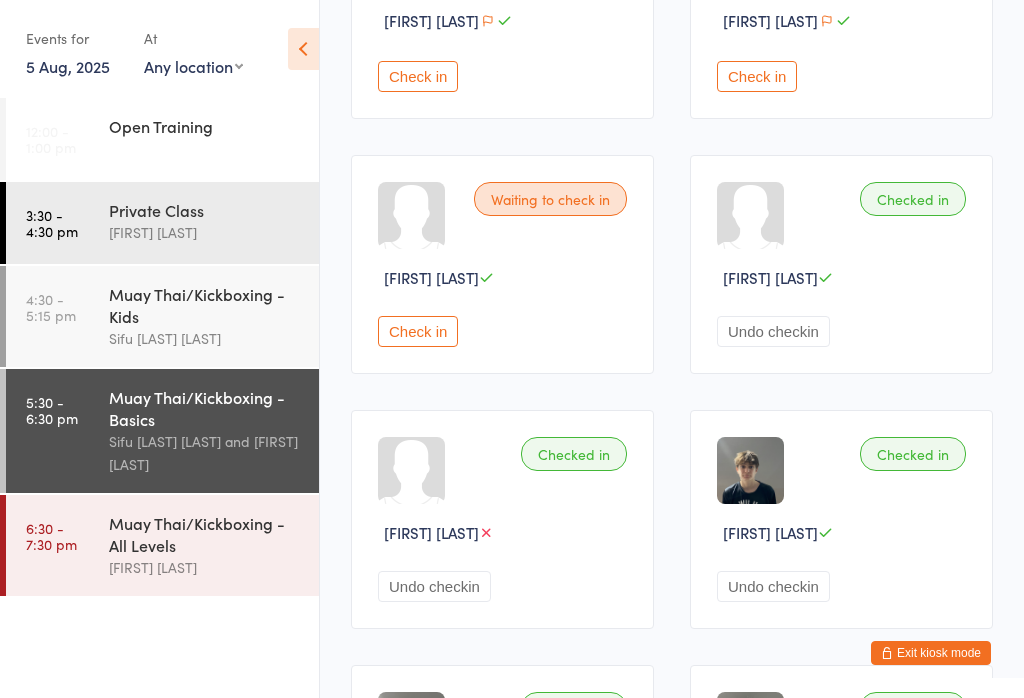 click on "Check in" at bounding box center [418, 331] 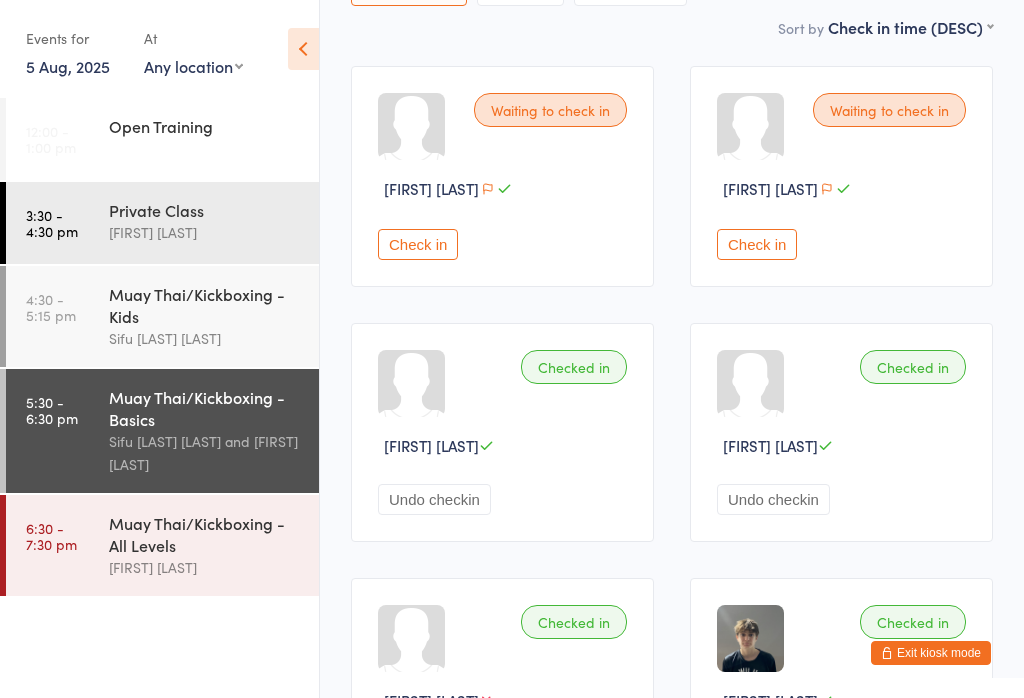 scroll, scrollTop: 258, scrollLeft: 0, axis: vertical 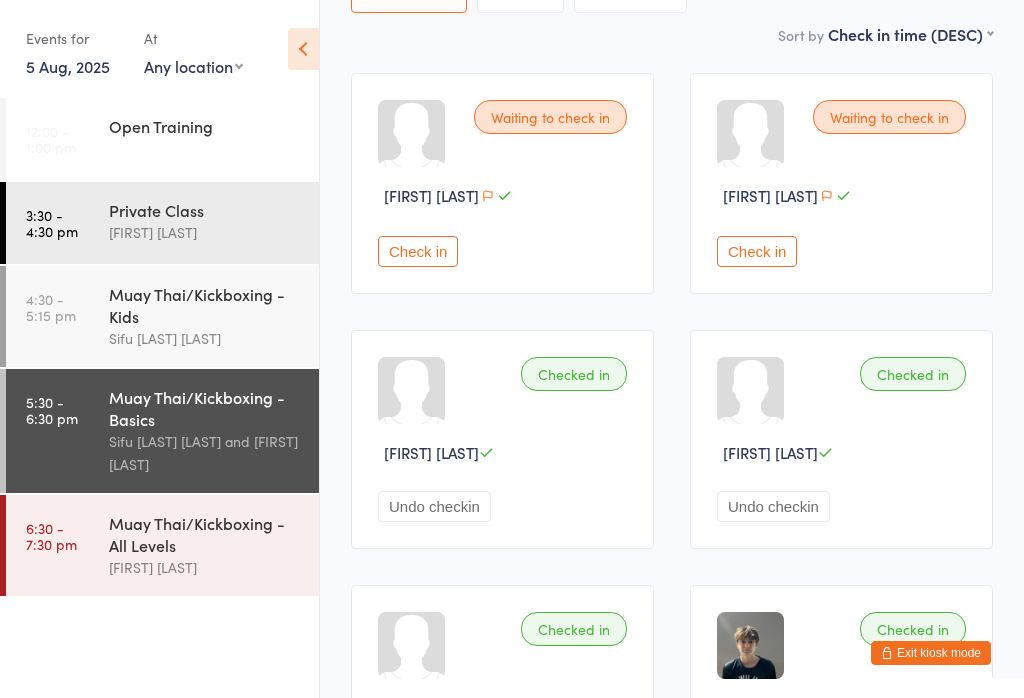 click on "Muay Thai/Kickboxing - All Levels" at bounding box center (205, 534) 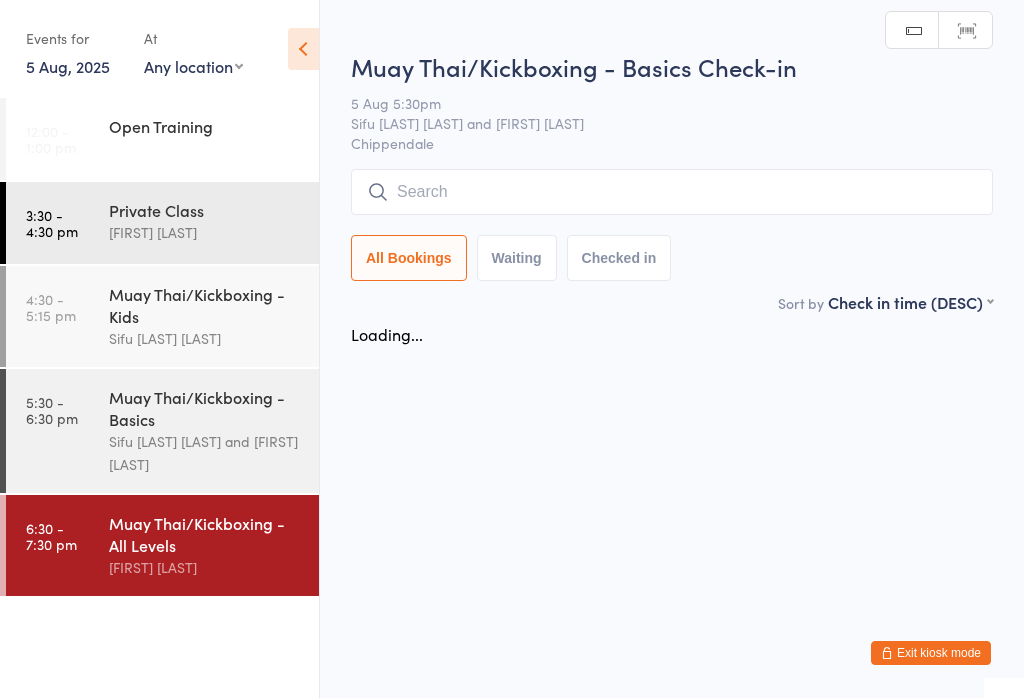 scroll, scrollTop: 0, scrollLeft: 0, axis: both 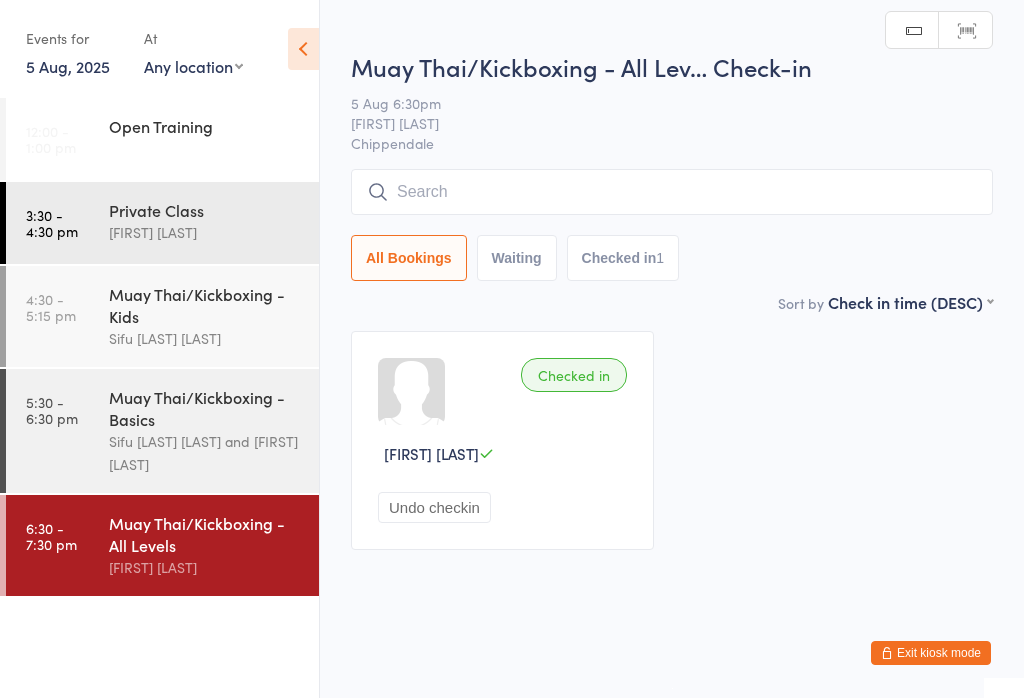 click at bounding box center (672, 192) 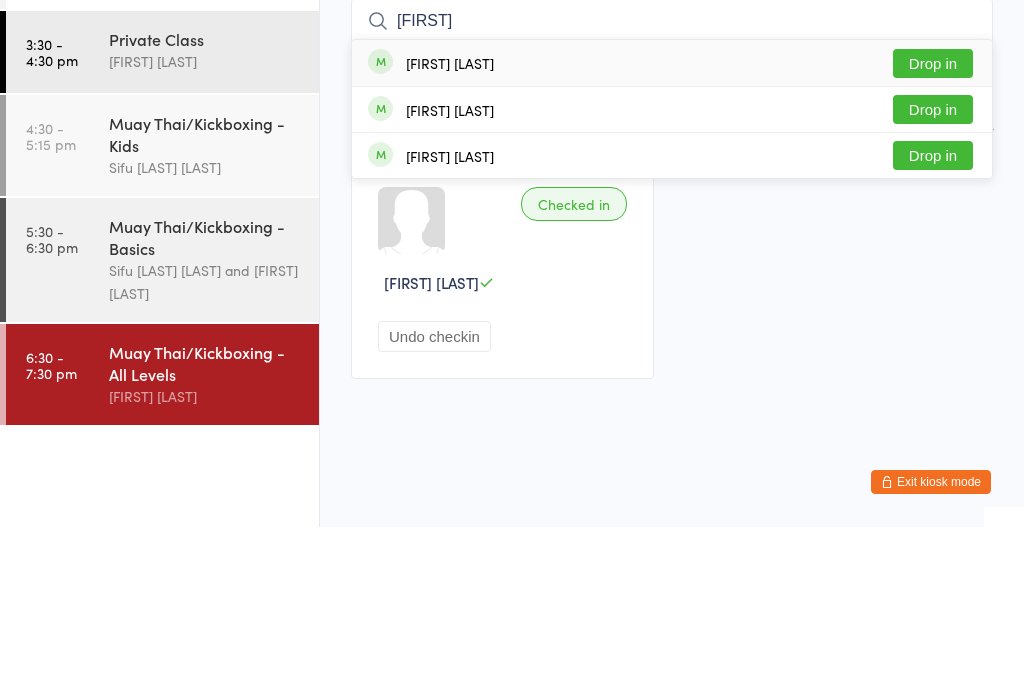 type on "[FIRST]" 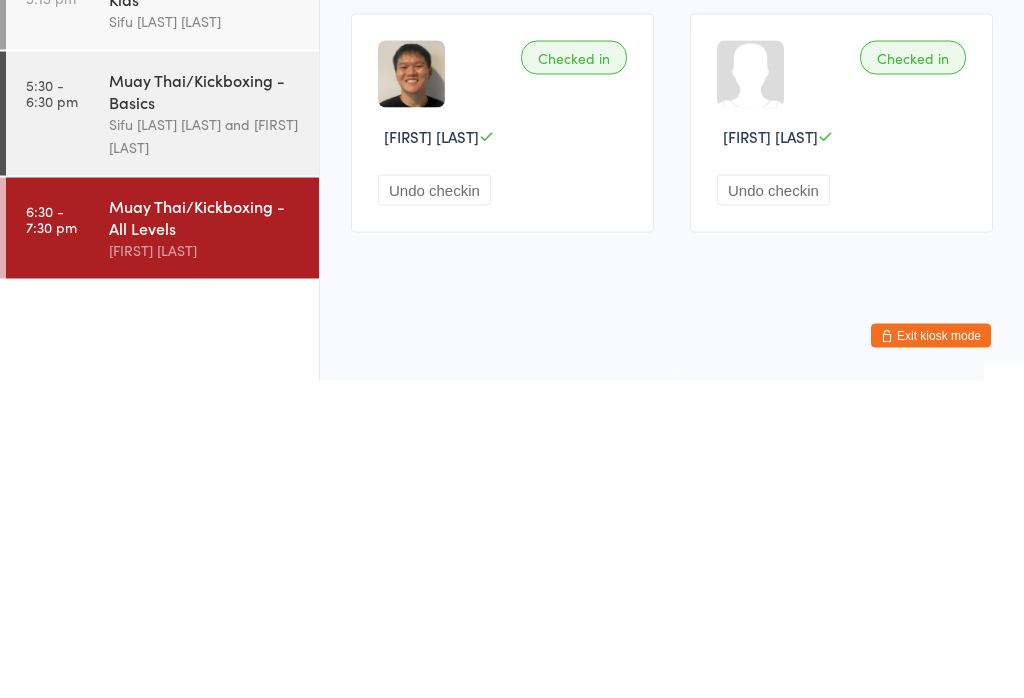 click on "Muay Thai/Kickboxing - All Levels" at bounding box center (205, 534) 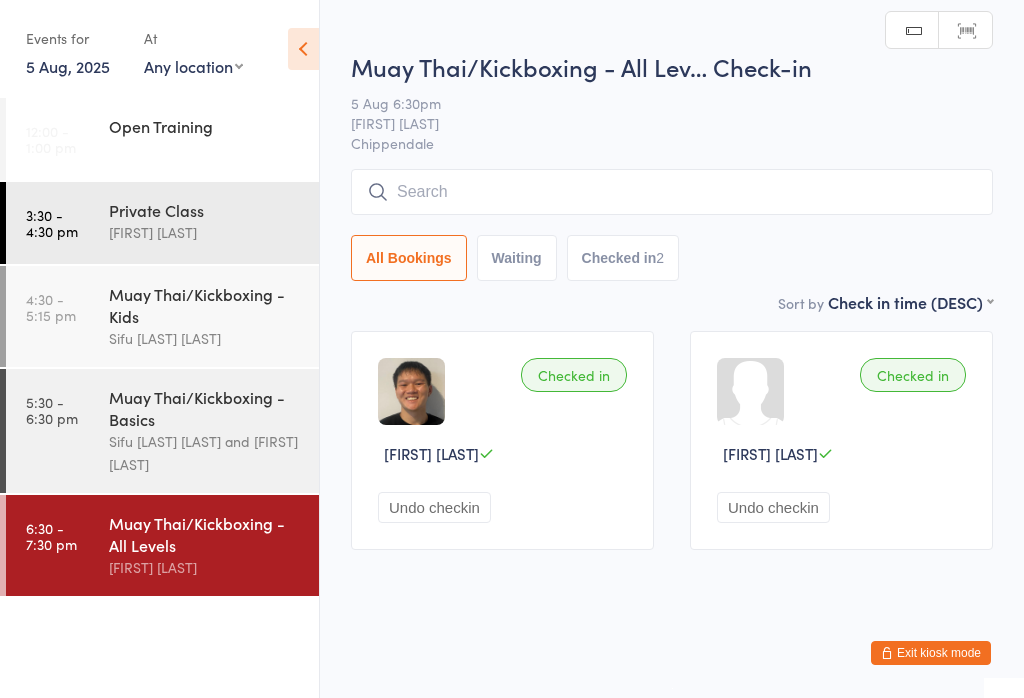 click at bounding box center [672, 192] 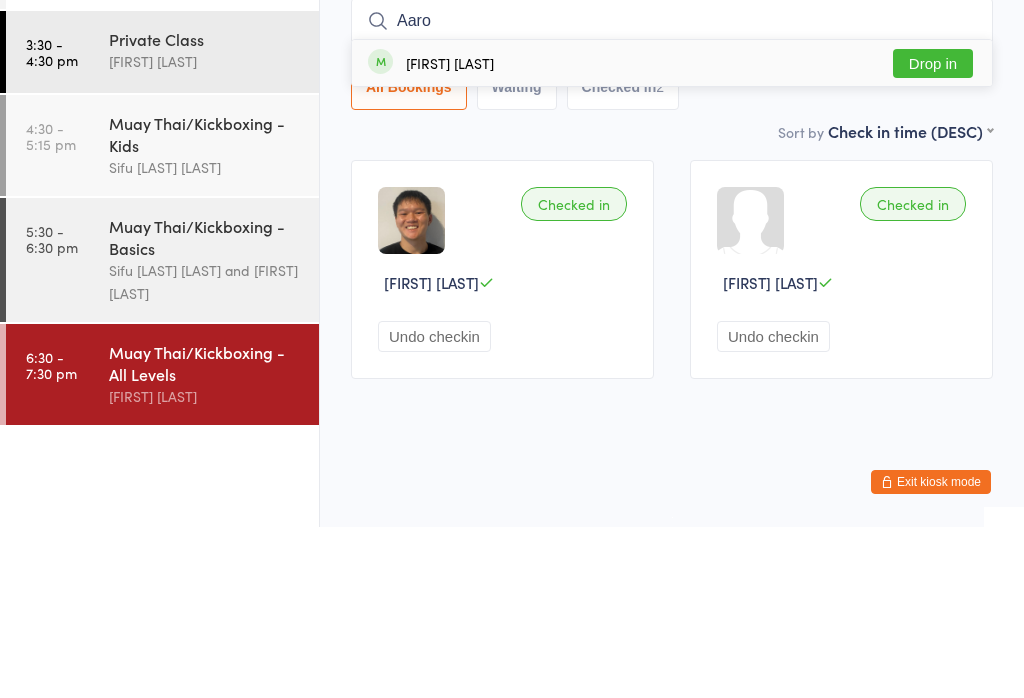 type on "Aaro" 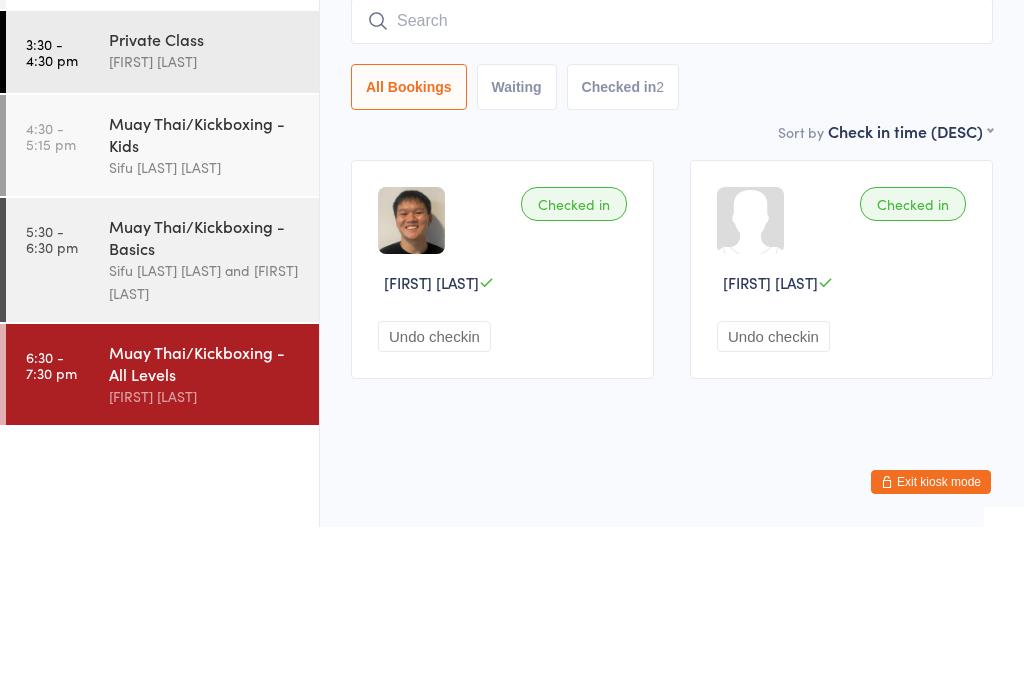 scroll, scrollTop: 1, scrollLeft: 0, axis: vertical 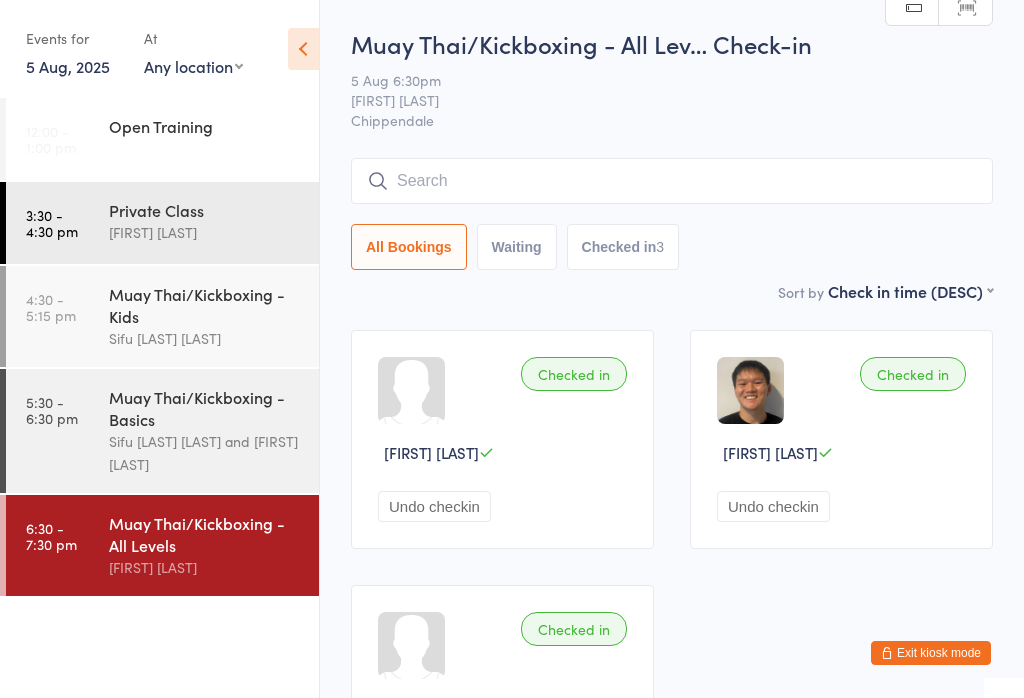 click at bounding box center (672, 181) 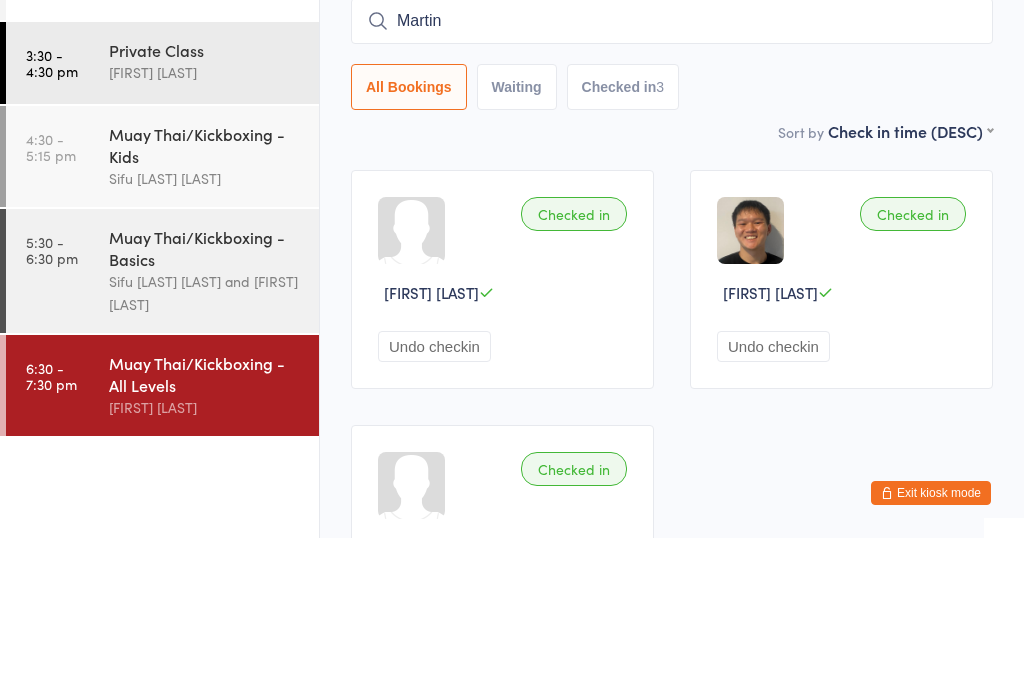 type on "Martin" 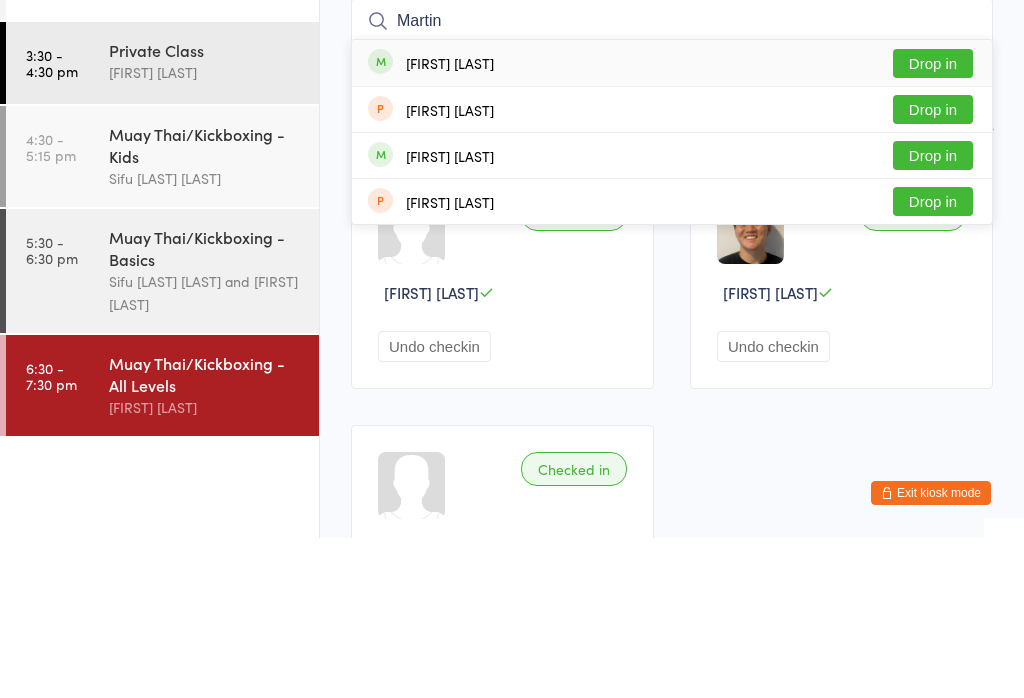 click on "Drop in" at bounding box center [933, 223] 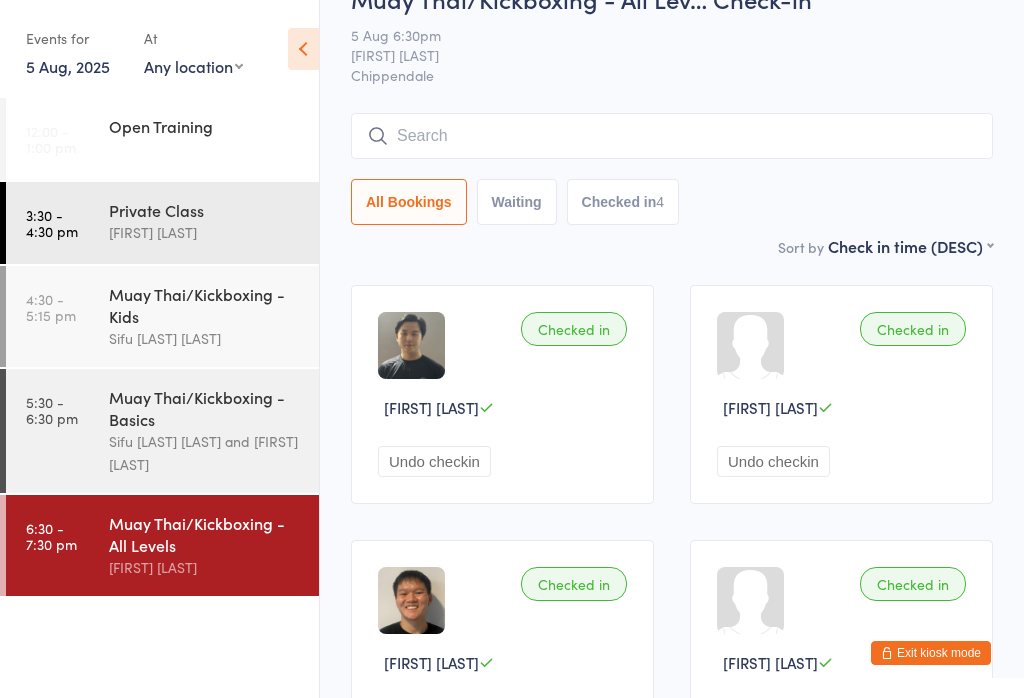 scroll, scrollTop: 0, scrollLeft: 0, axis: both 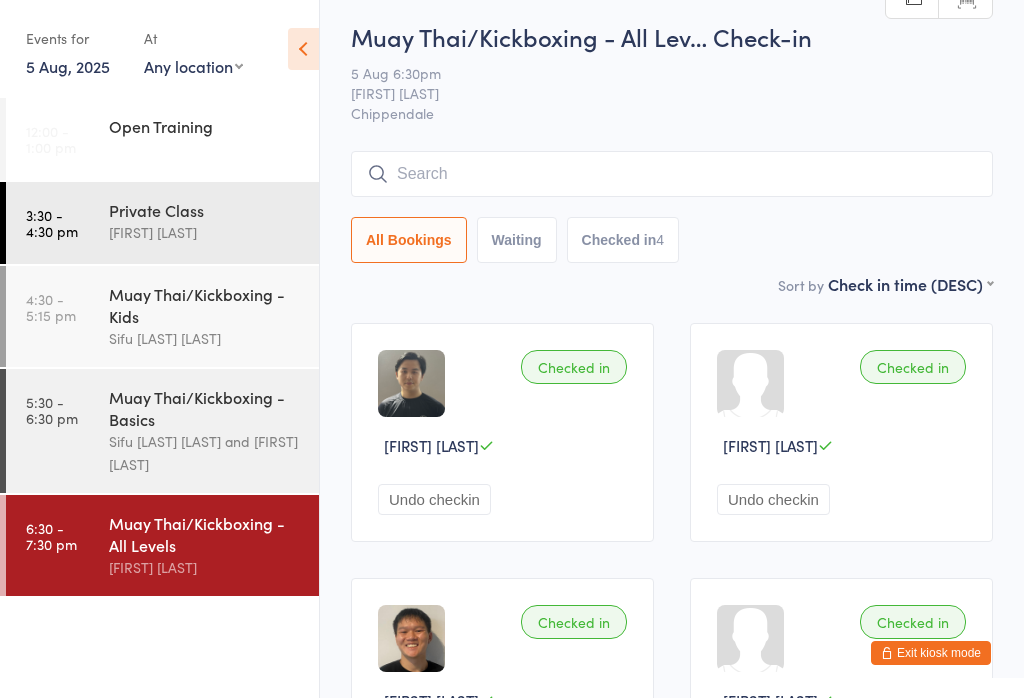 click at bounding box center (672, 174) 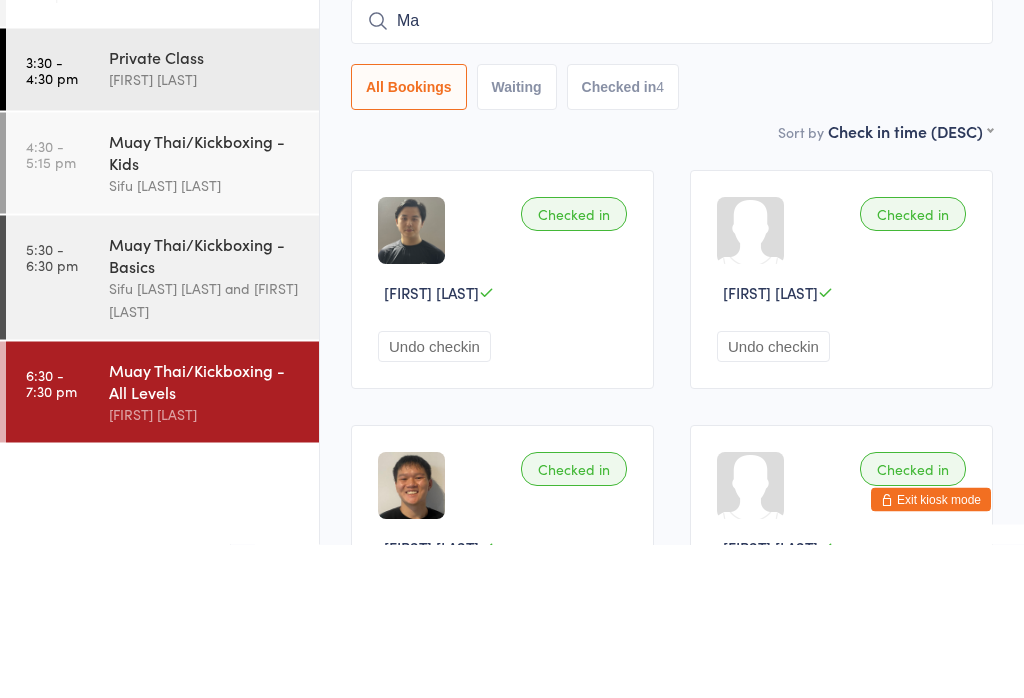 type on "Mad" 